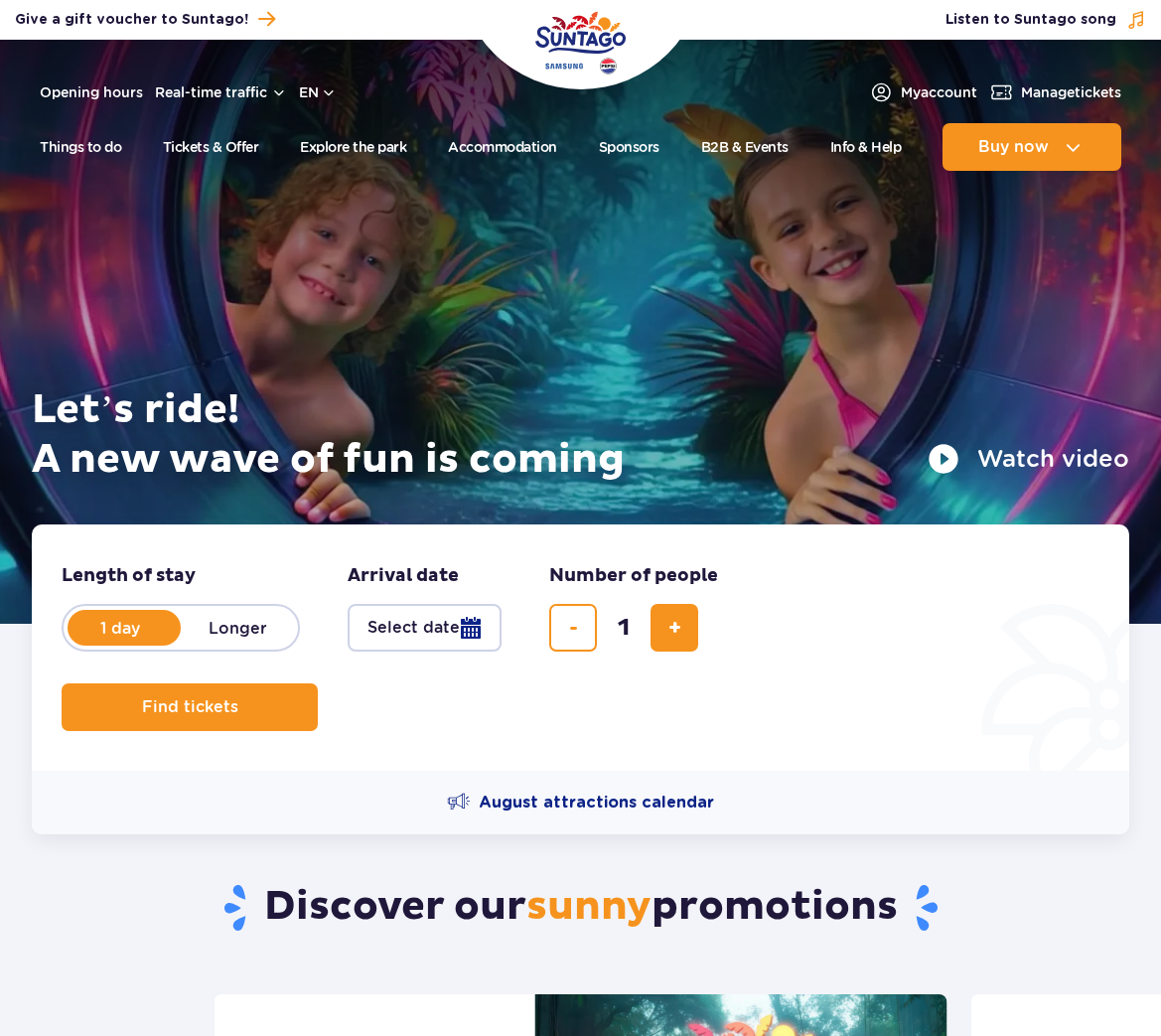 scroll, scrollTop: 0, scrollLeft: 0, axis: both 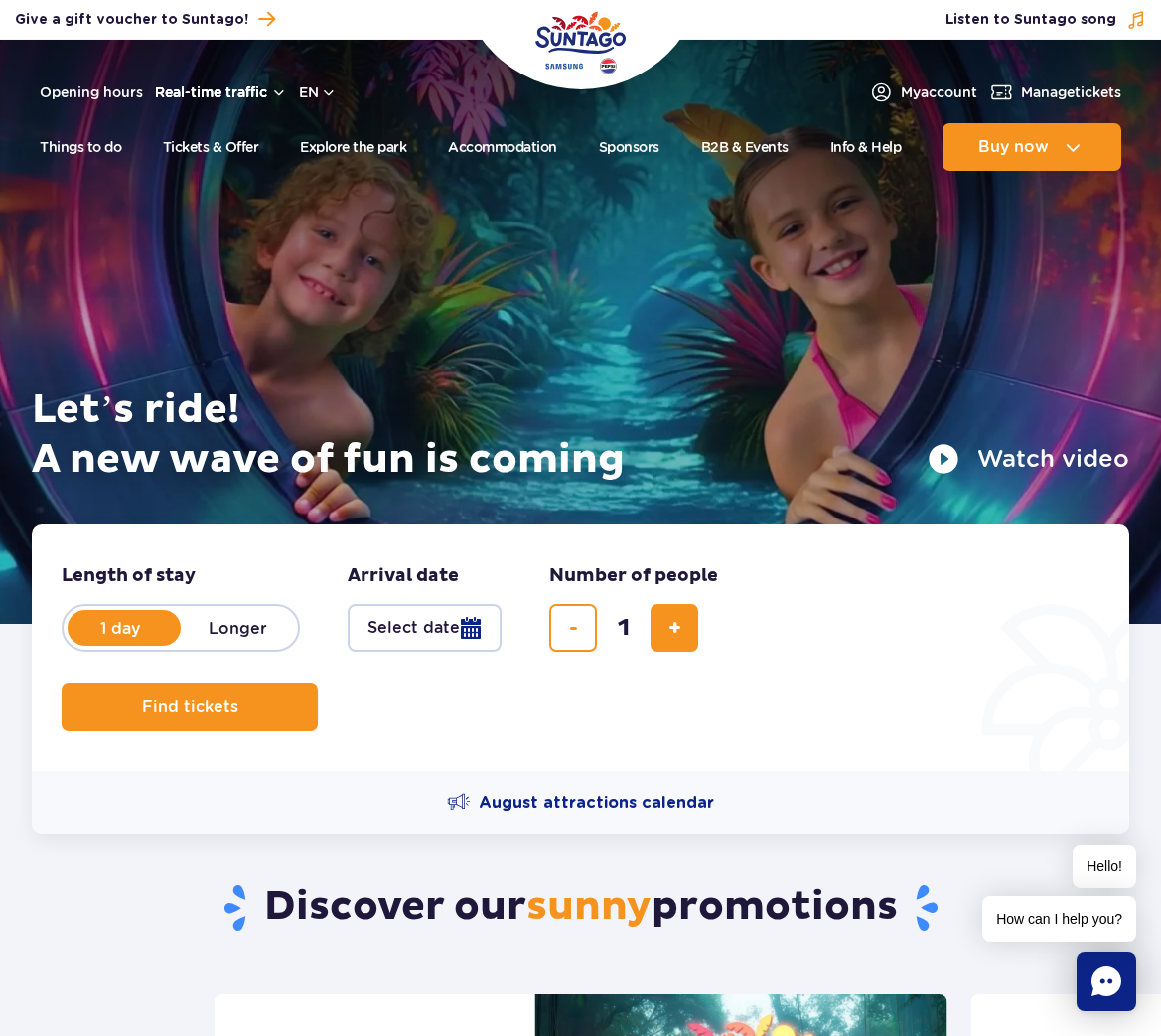 click on "Real-time traffic" at bounding box center [220, 92] 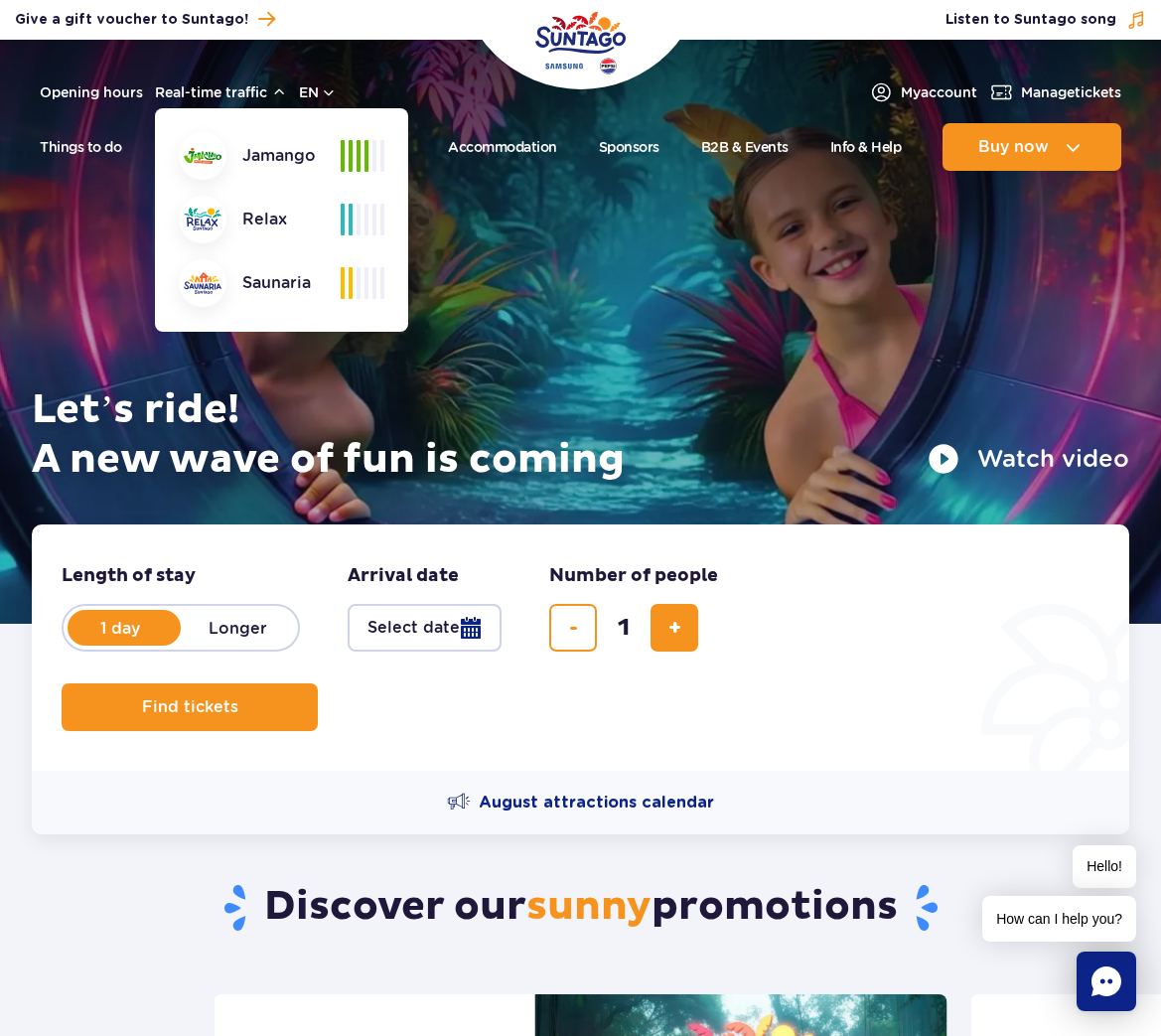 click at bounding box center [351, 220] 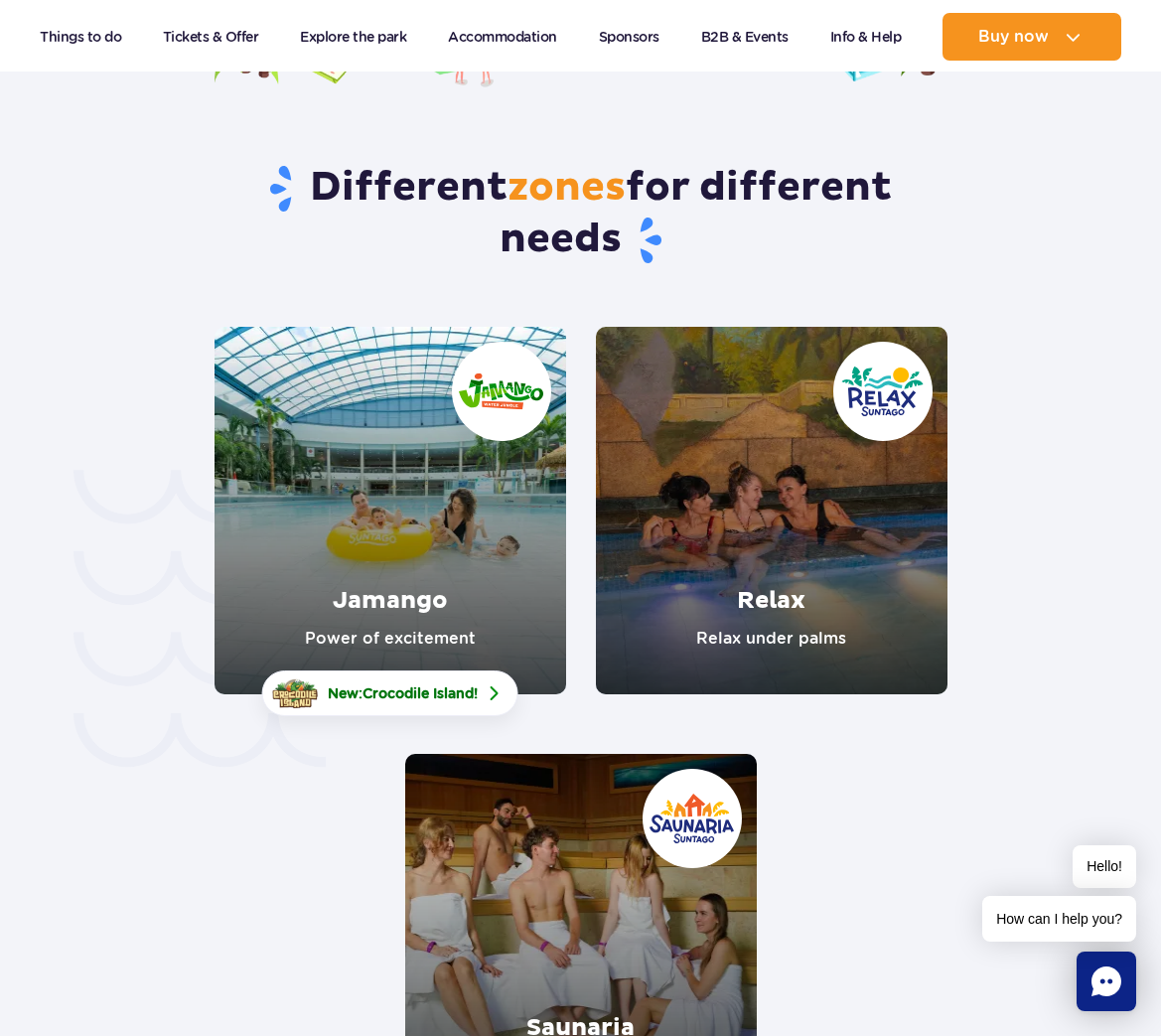 scroll, scrollTop: 5066, scrollLeft: 0, axis: vertical 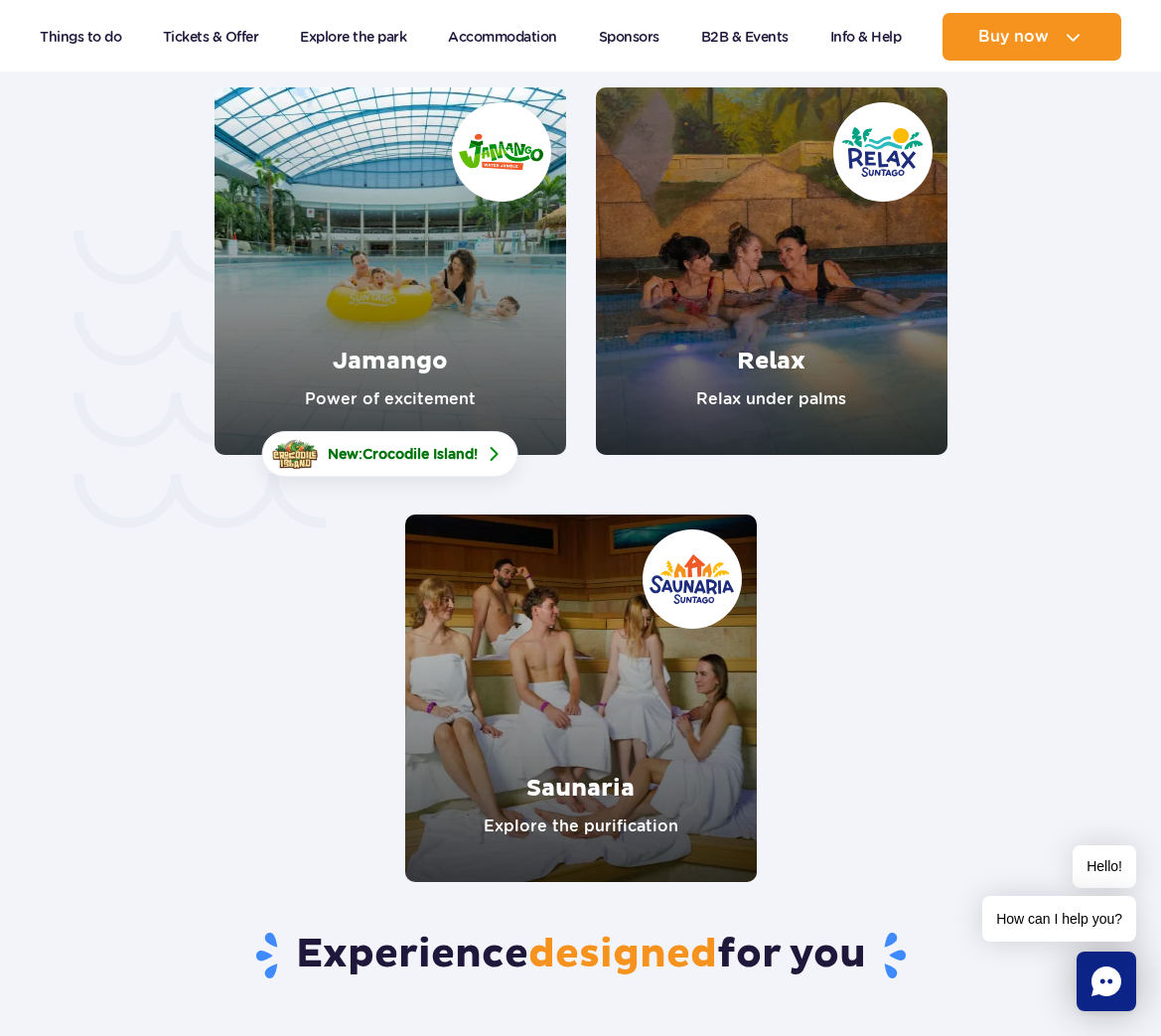 click at bounding box center (772, 271) 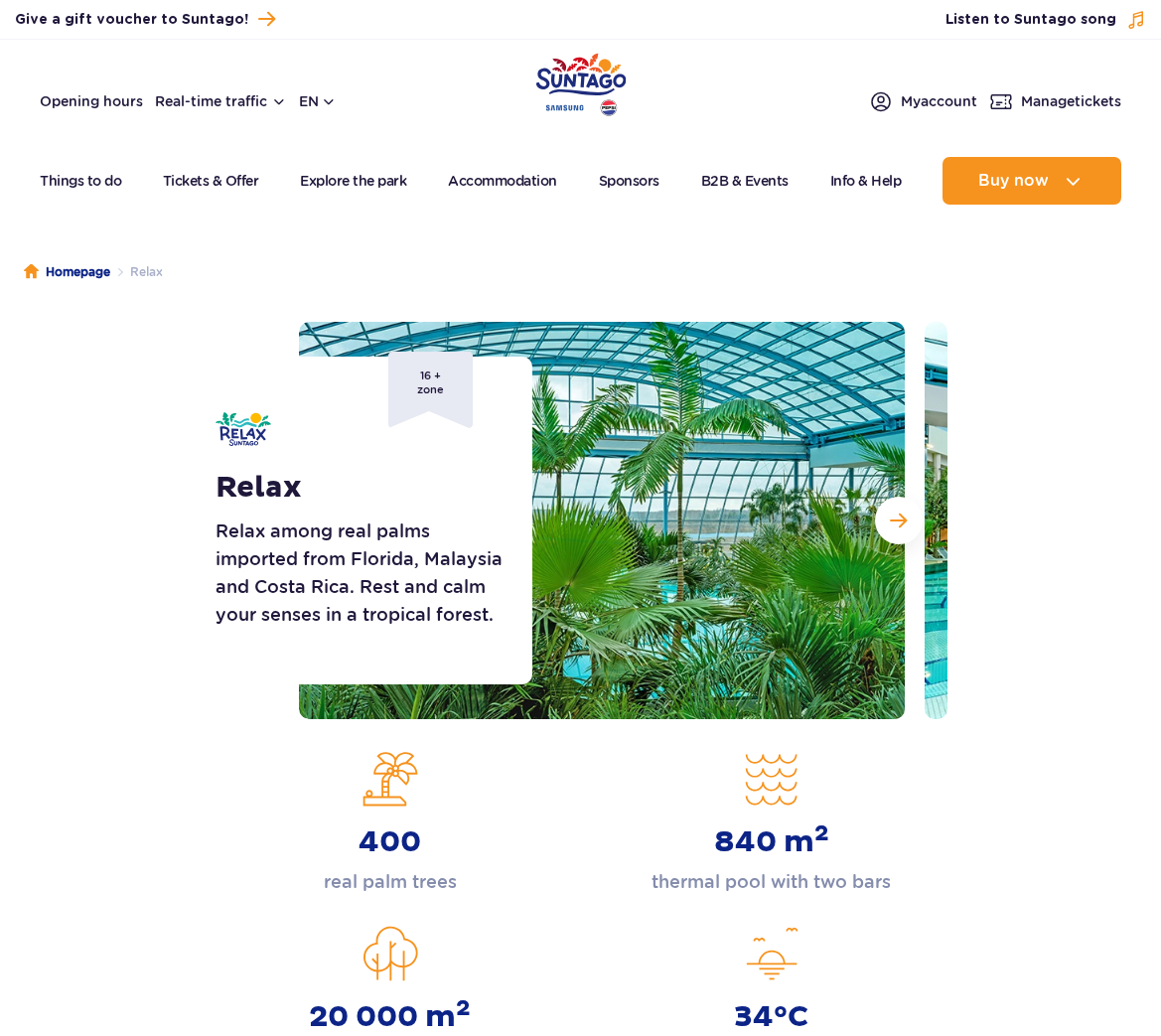 scroll, scrollTop: 0, scrollLeft: 0, axis: both 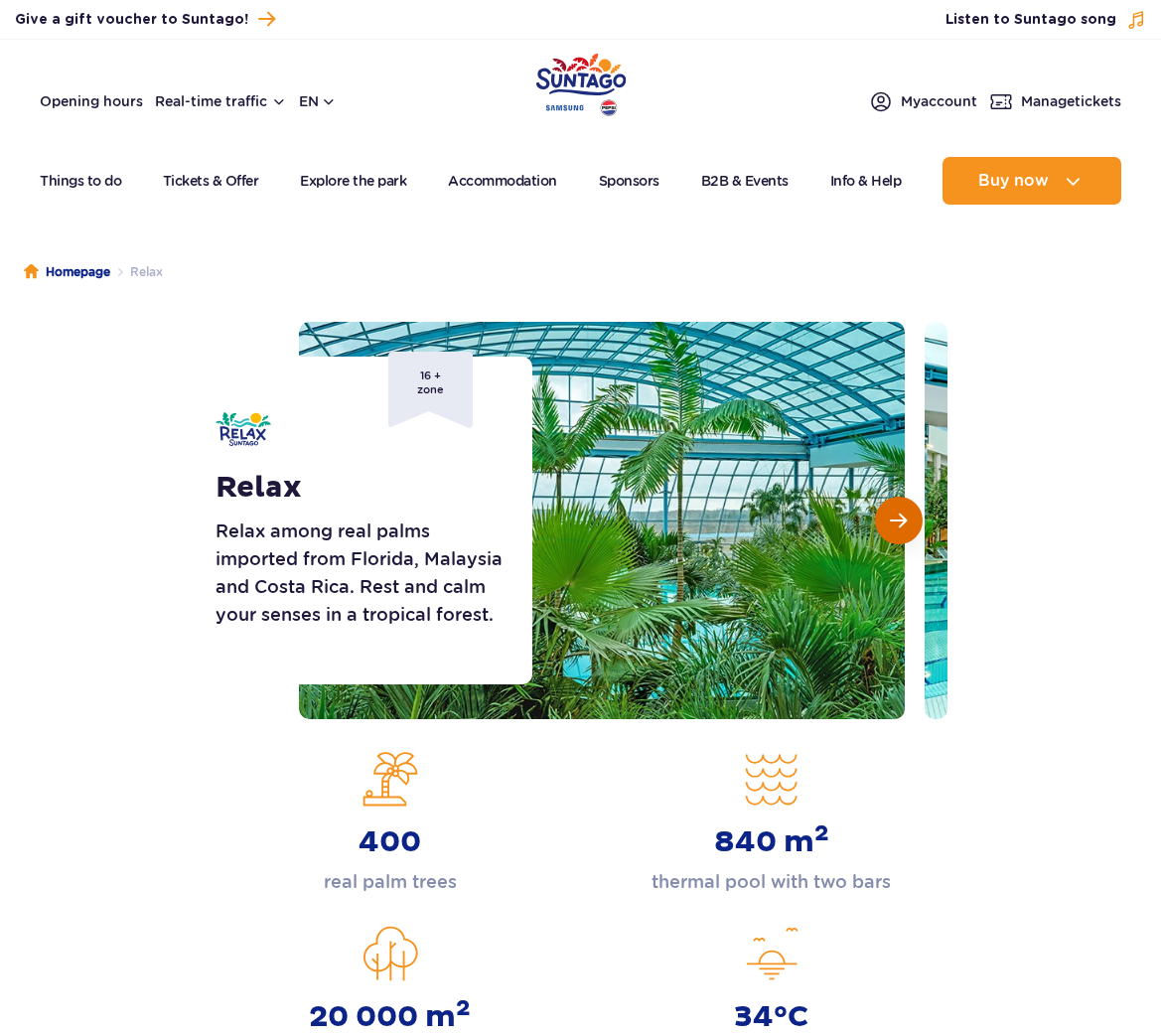 click at bounding box center [899, 520] 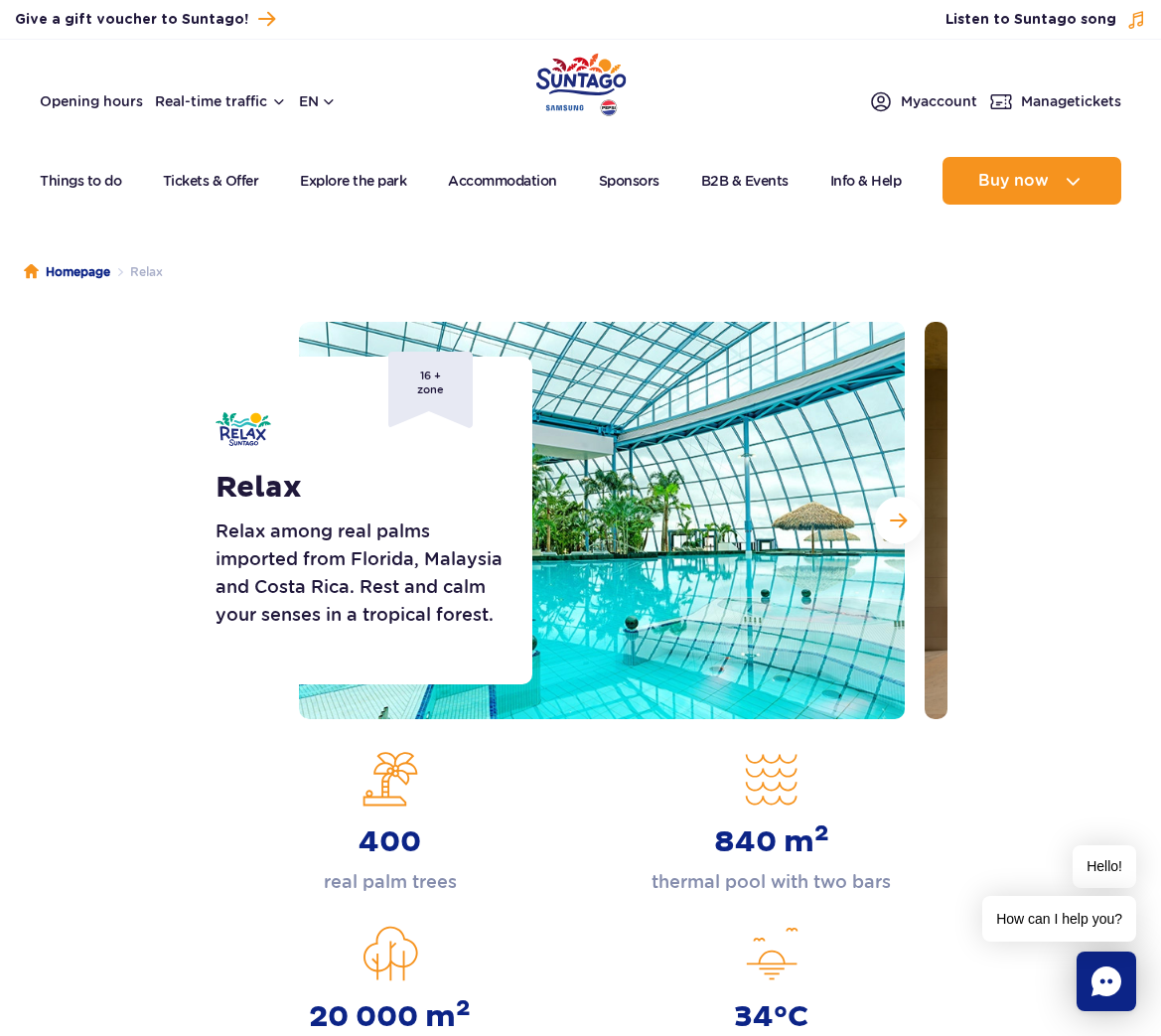 click at bounding box center (602, 520) 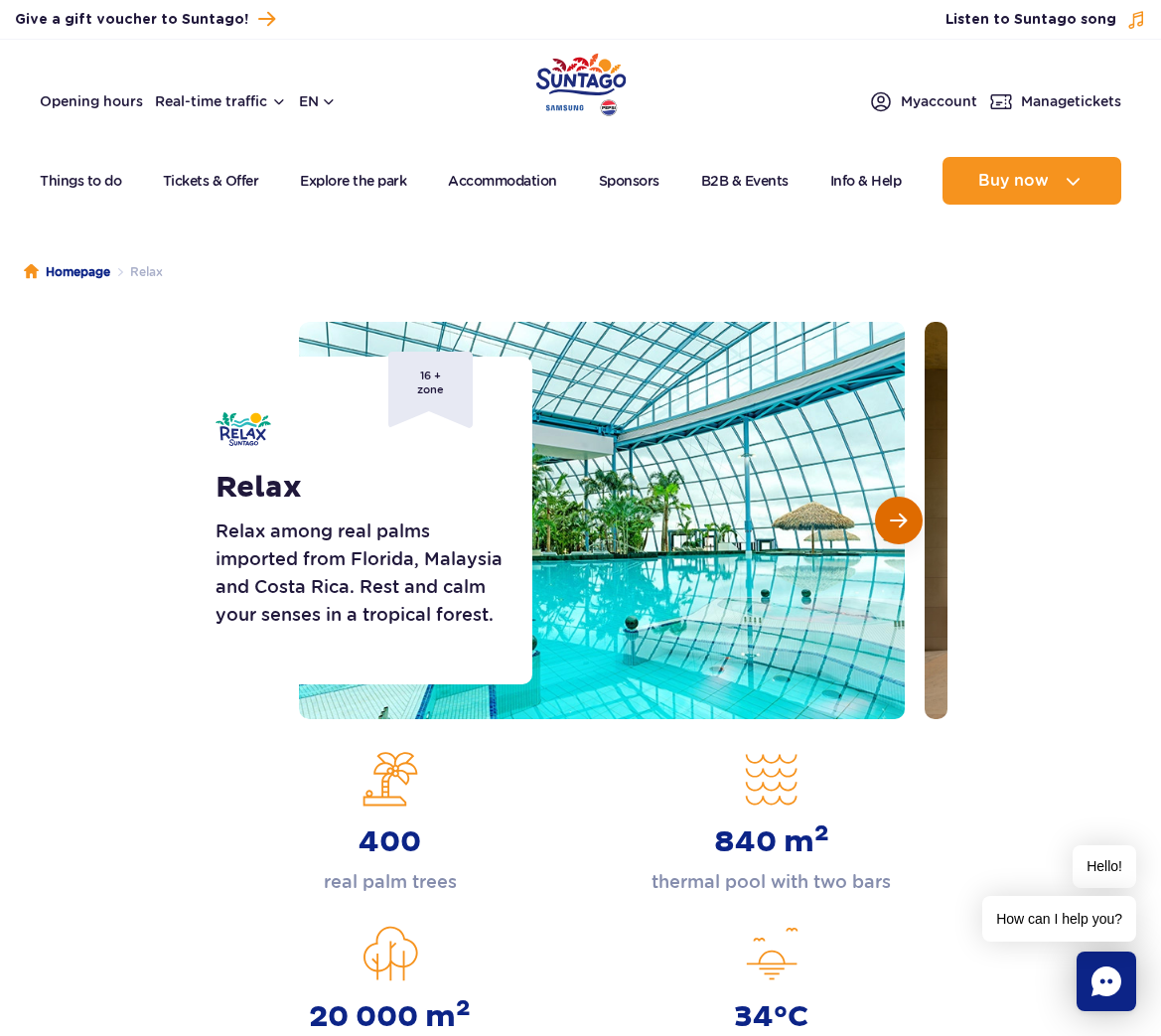 click at bounding box center (898, 520) 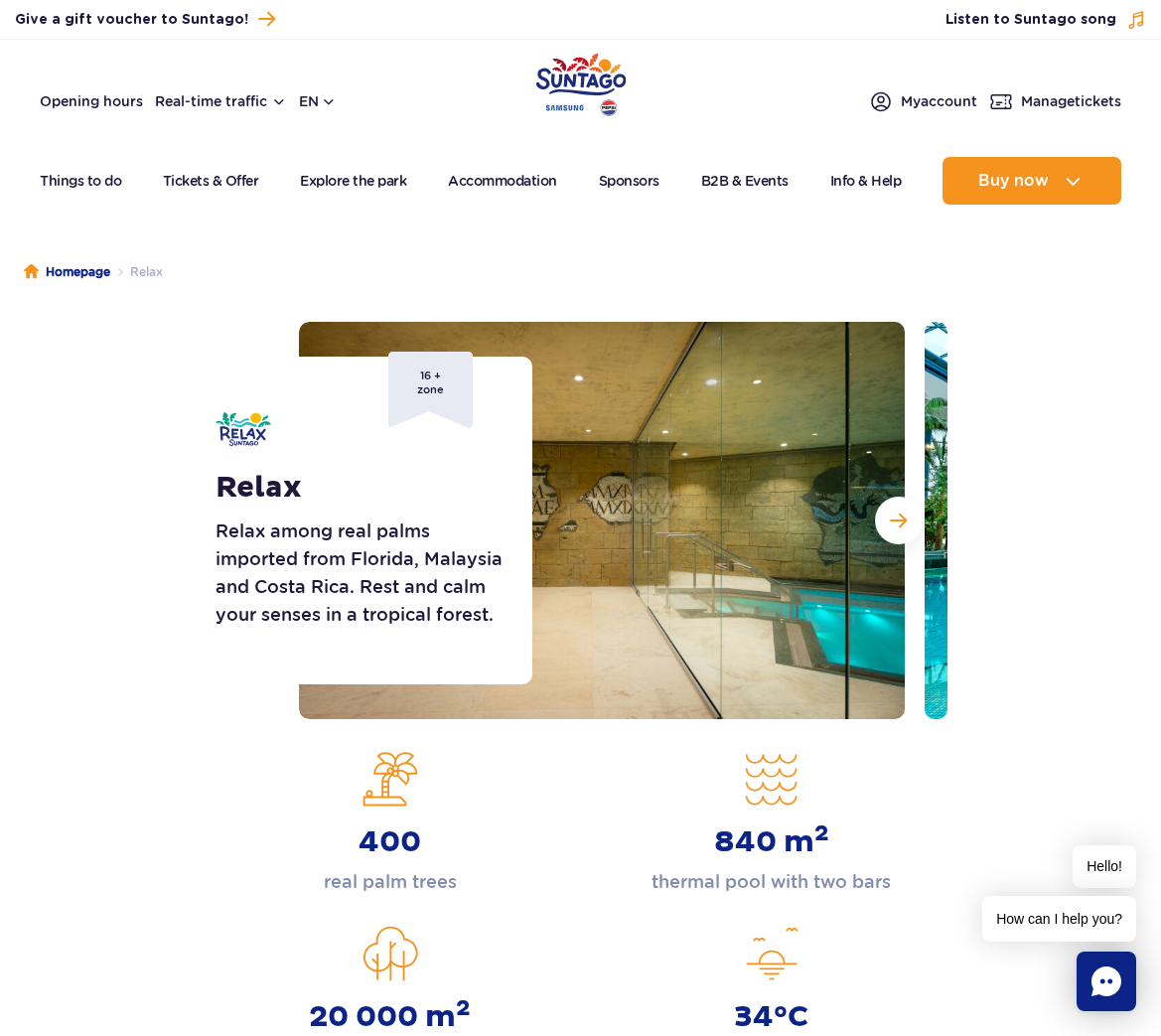 click at bounding box center [602, 520] 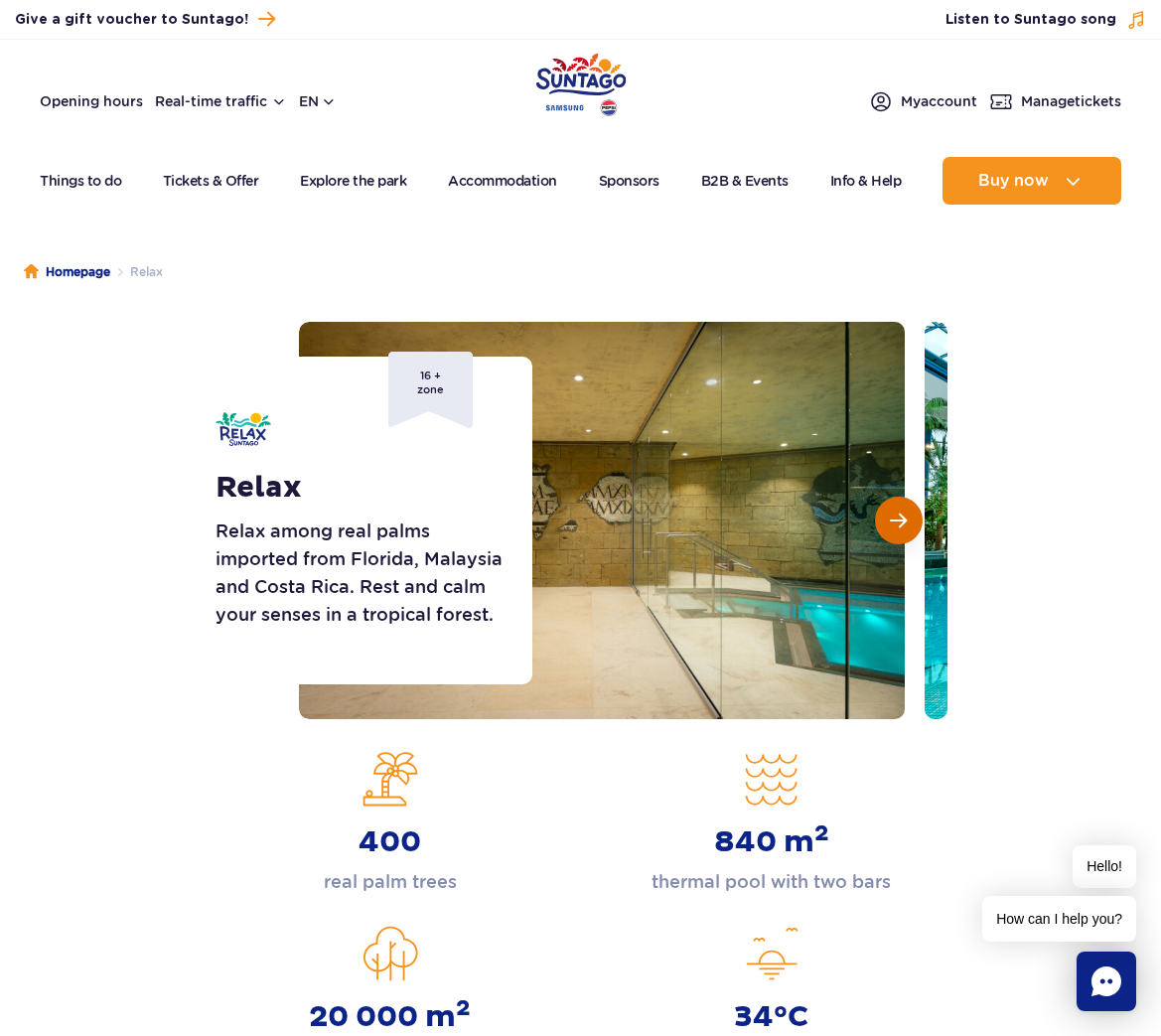 click at bounding box center [898, 520] 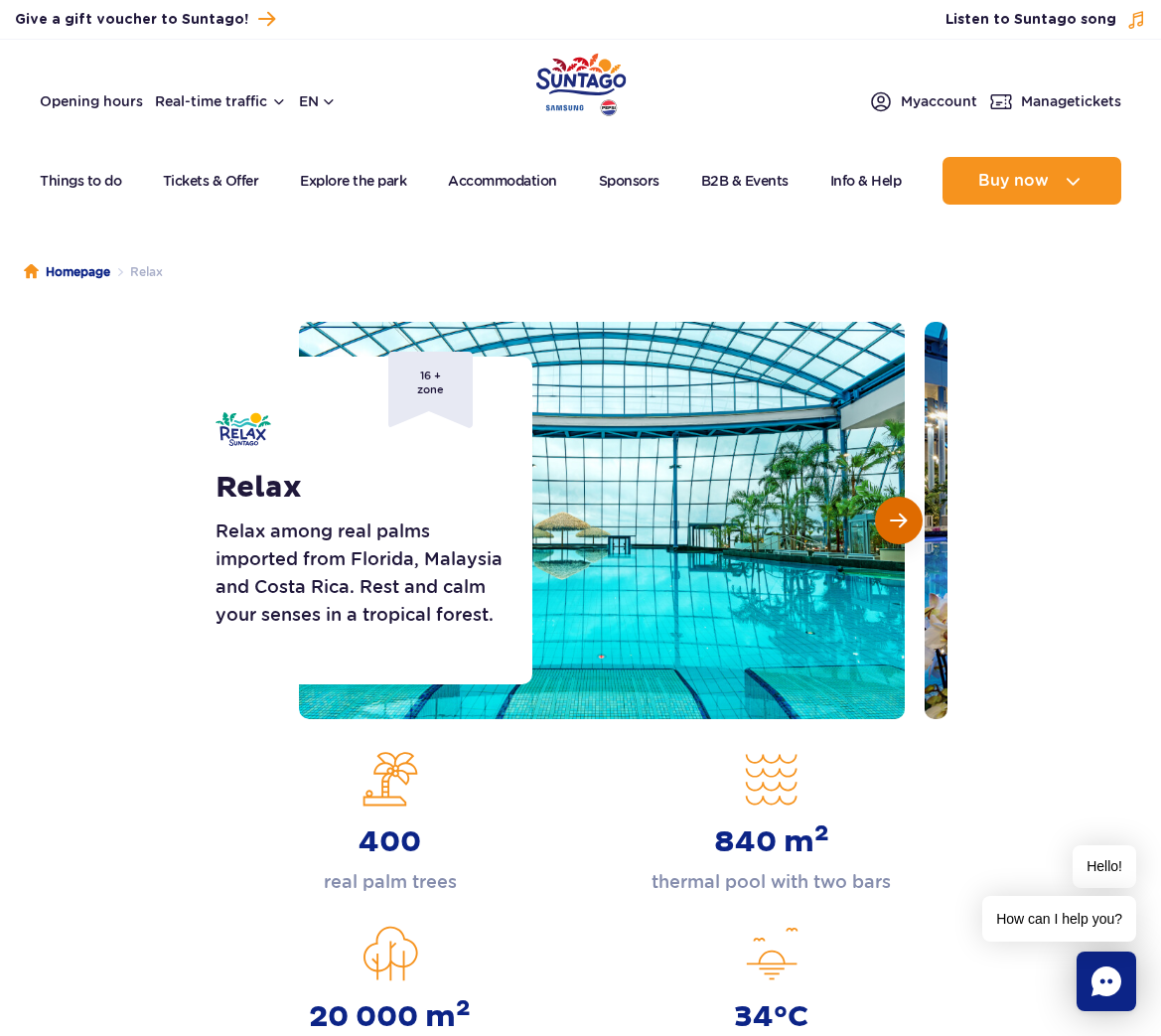 click at bounding box center [898, 520] 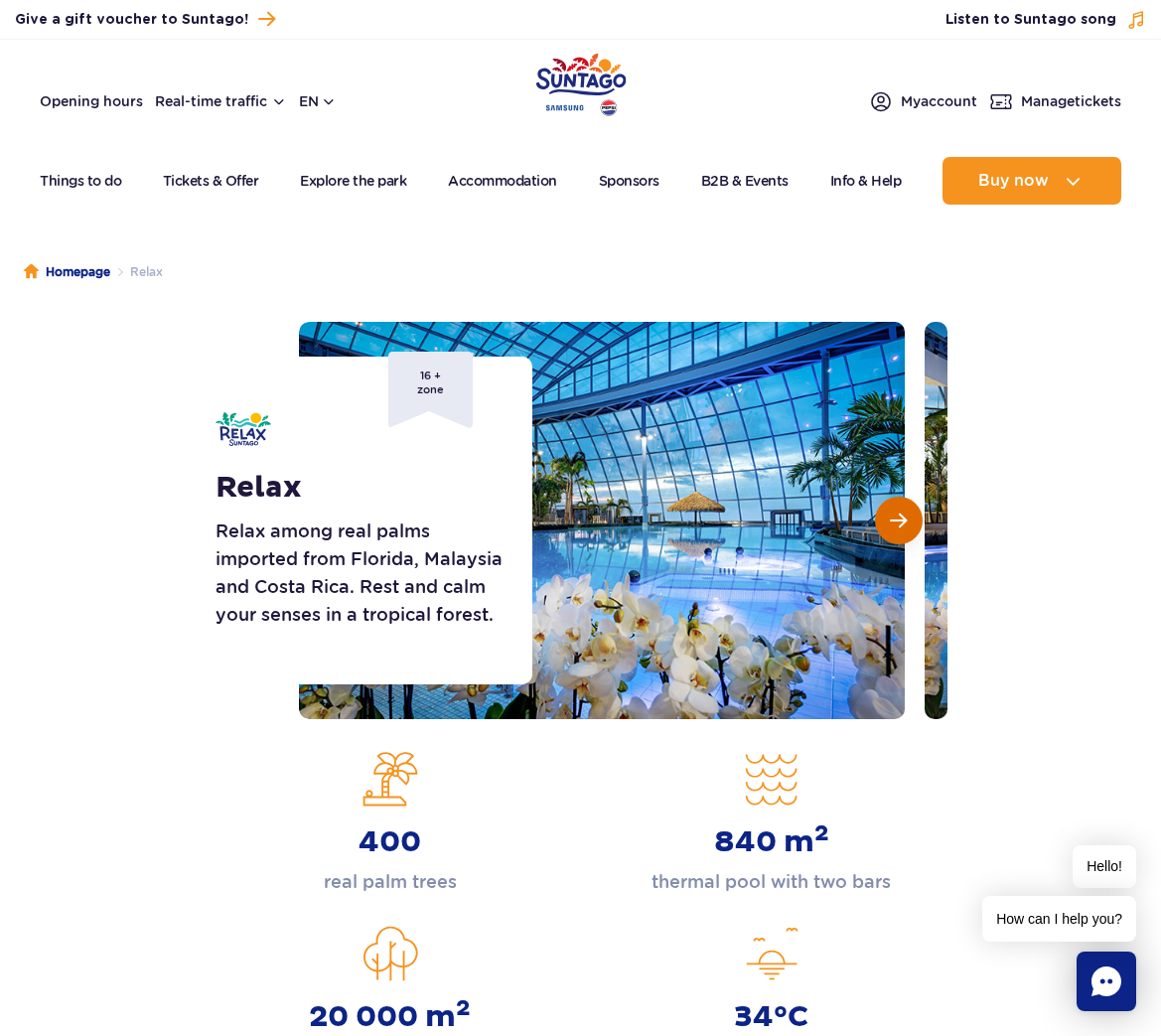 click at bounding box center [898, 520] 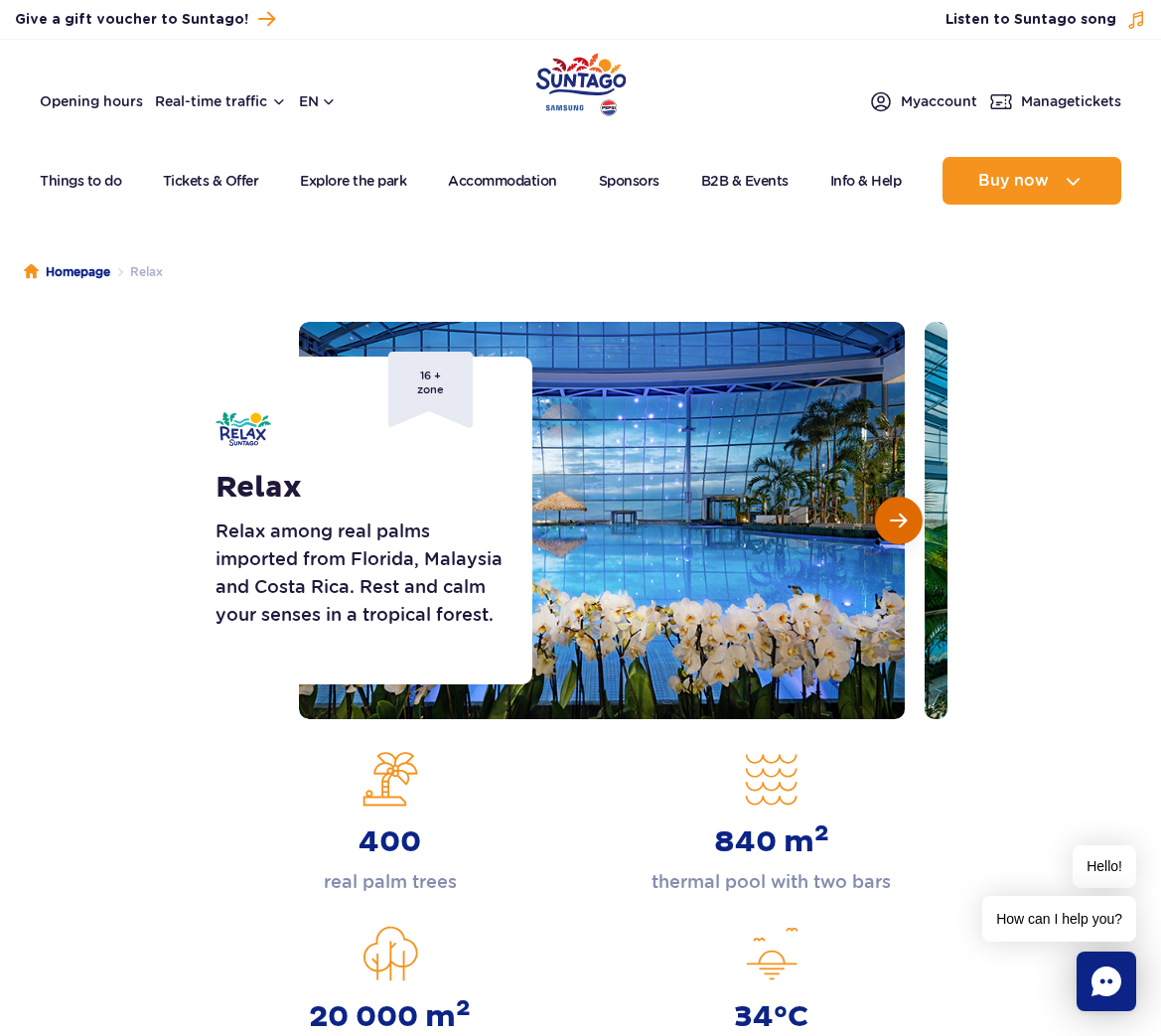 click at bounding box center (898, 520) 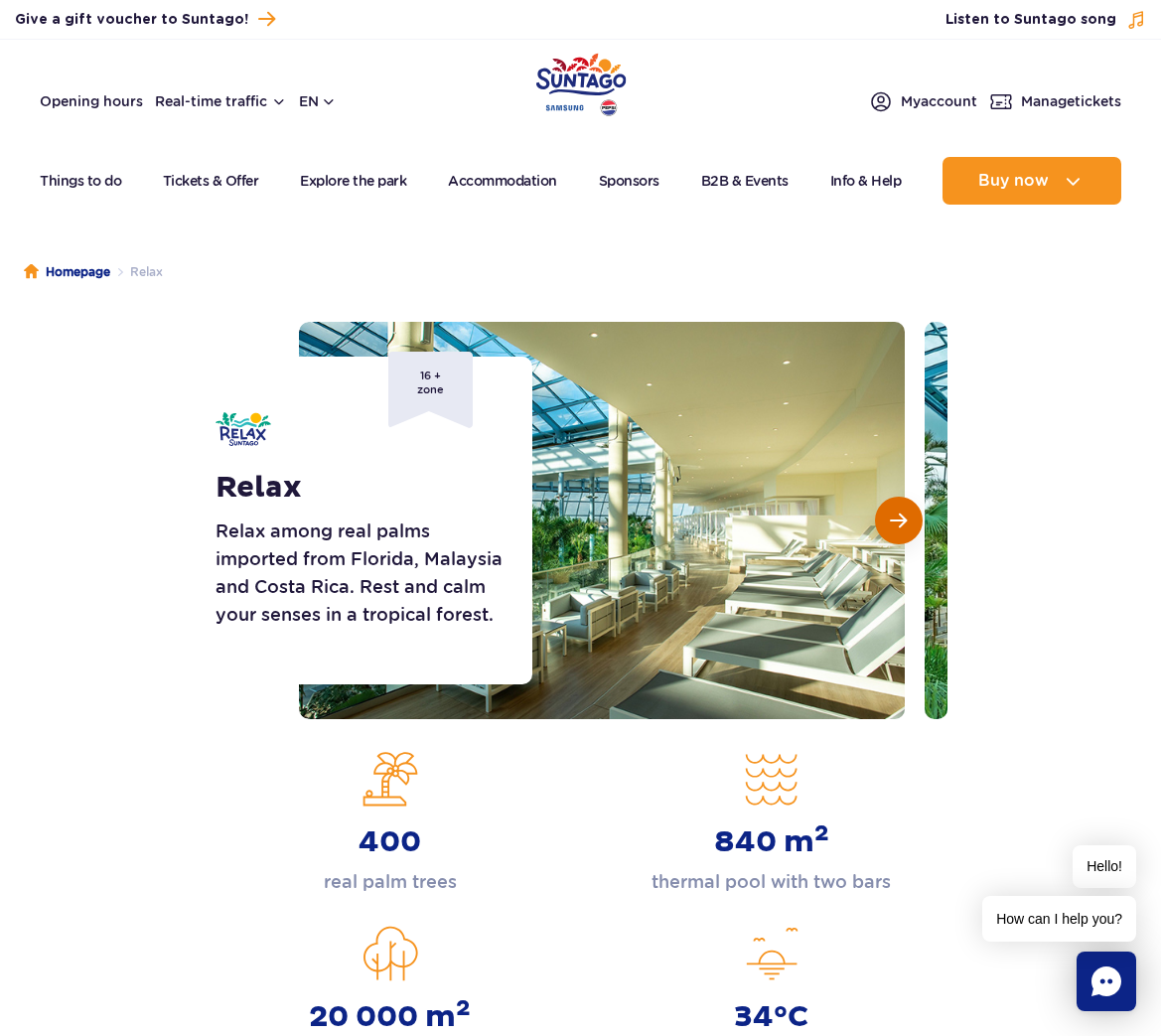 click at bounding box center (898, 520) 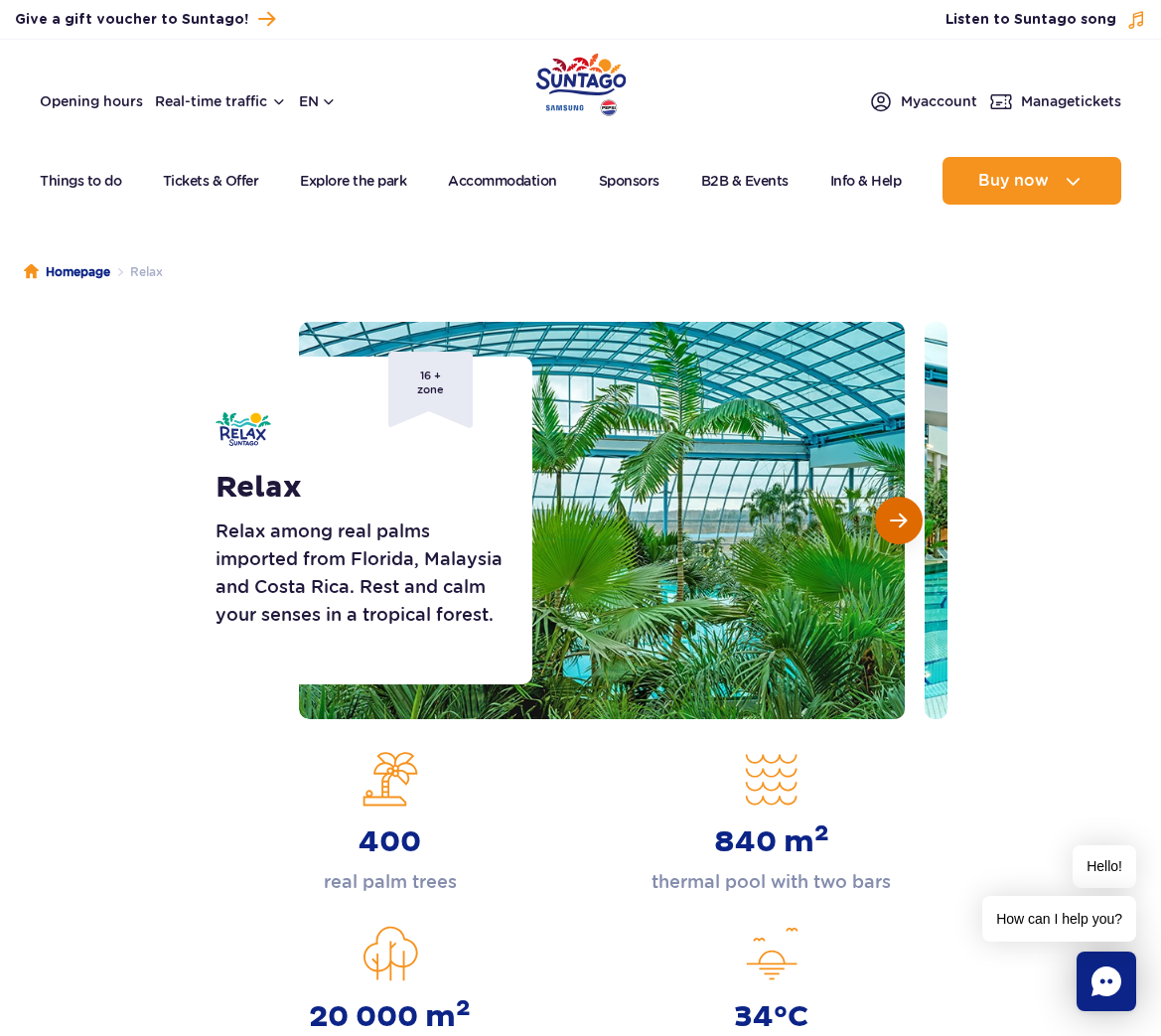 click at bounding box center [898, 520] 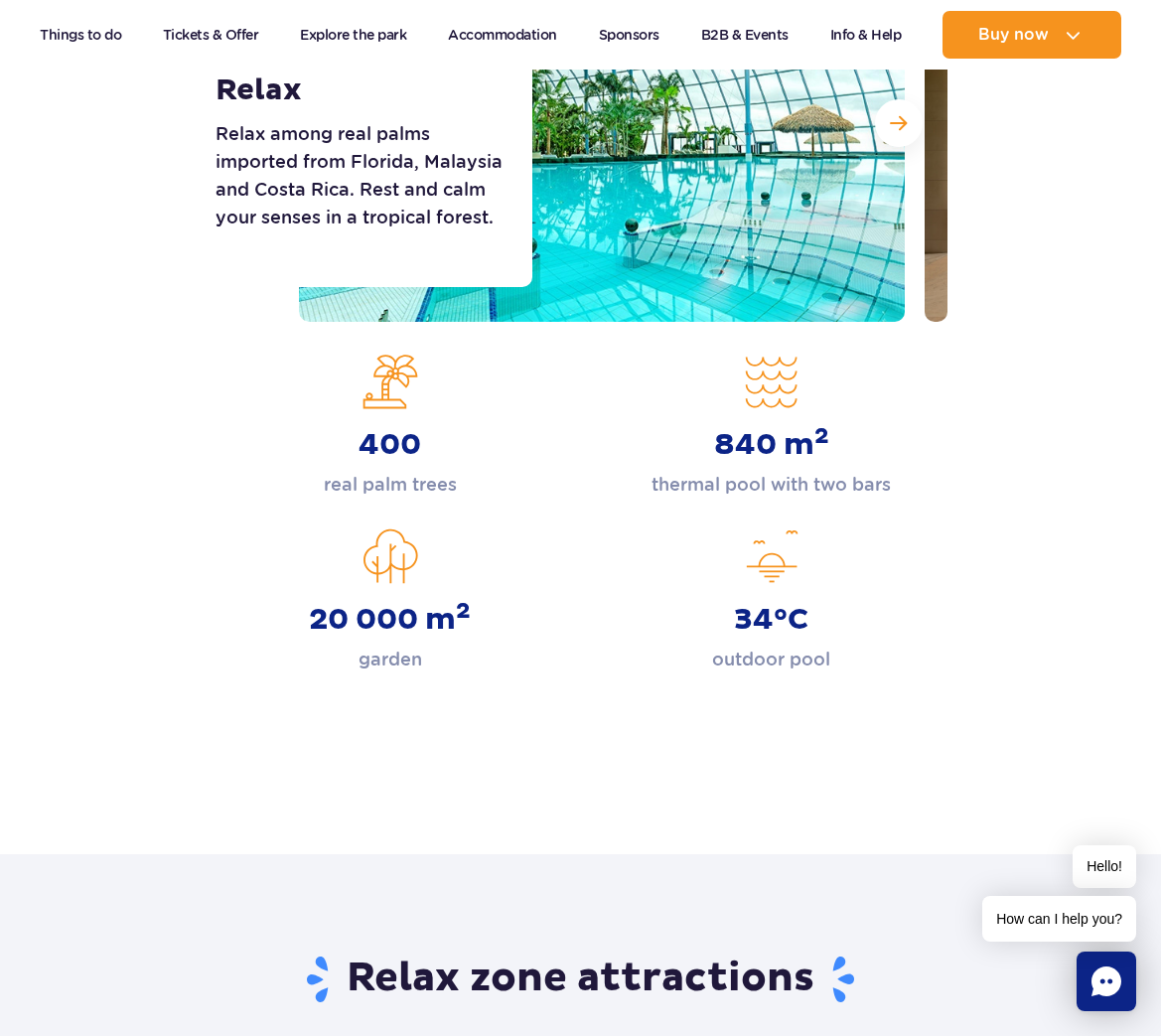 scroll, scrollTop: 0, scrollLeft: 0, axis: both 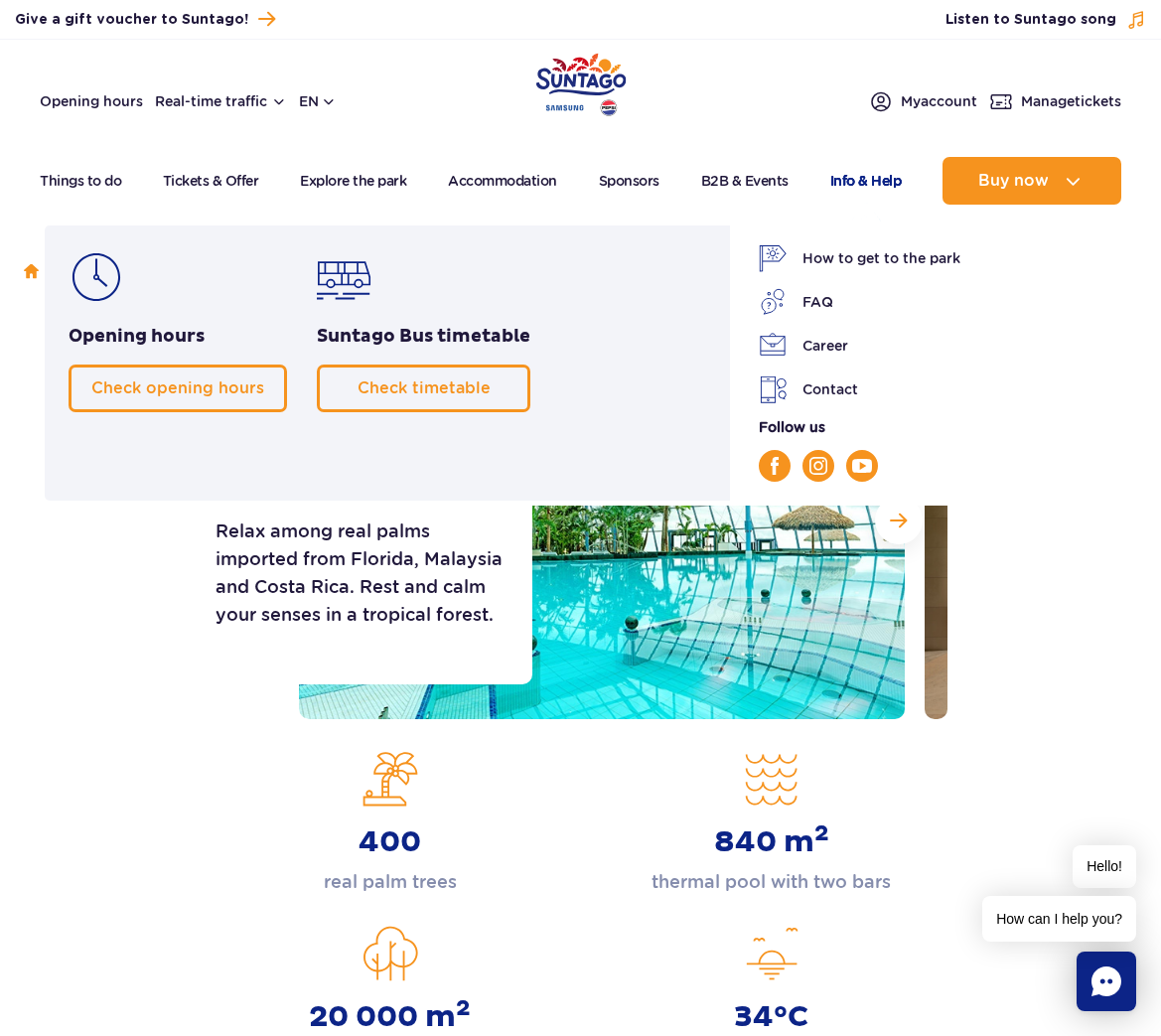 click on "Info & Help" at bounding box center [866, 181] 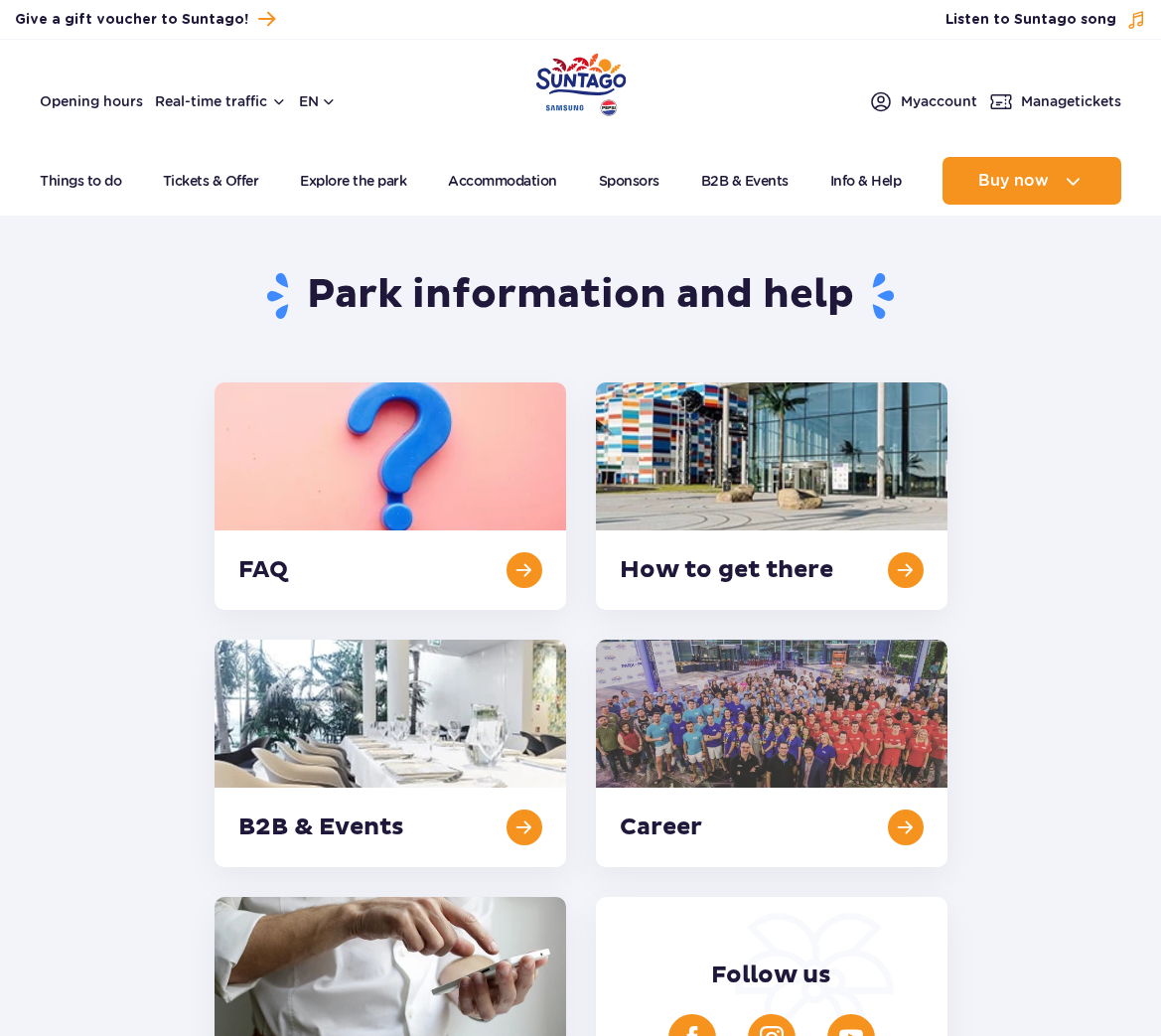 scroll, scrollTop: 0, scrollLeft: 0, axis: both 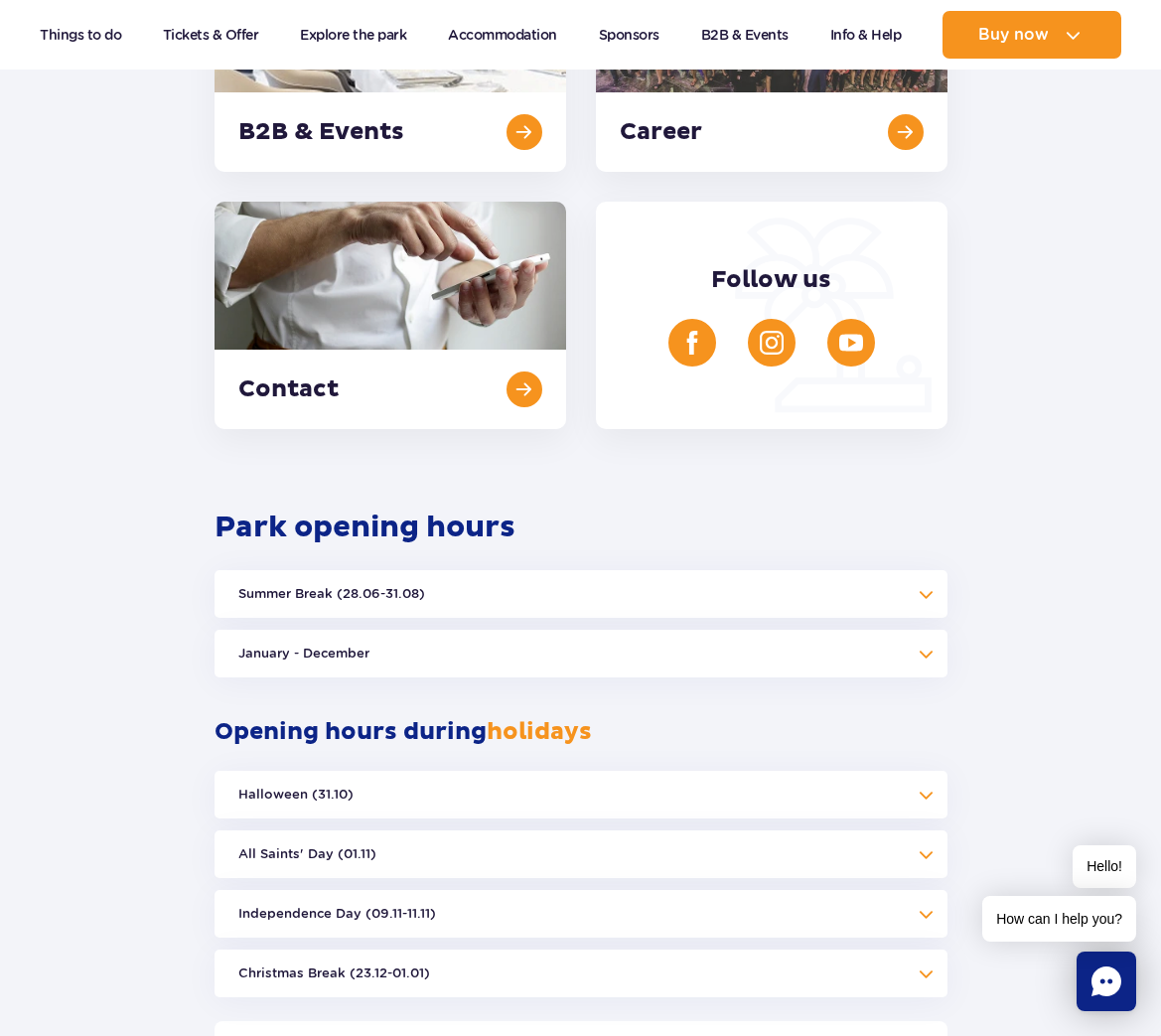 click on "Summer Break (28.06-31.08)" at bounding box center (581, 594) 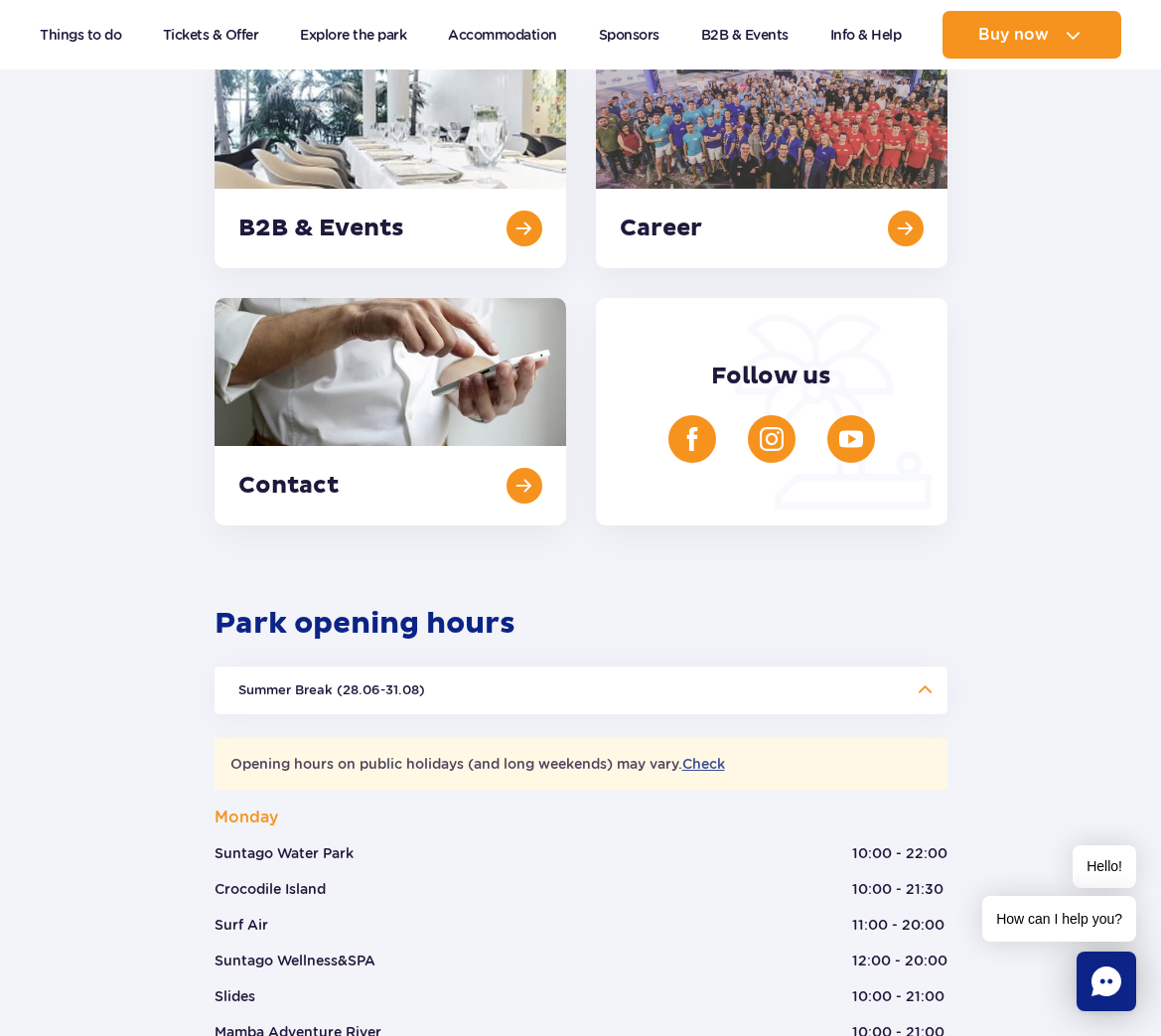 scroll, scrollTop: 0, scrollLeft: 0, axis: both 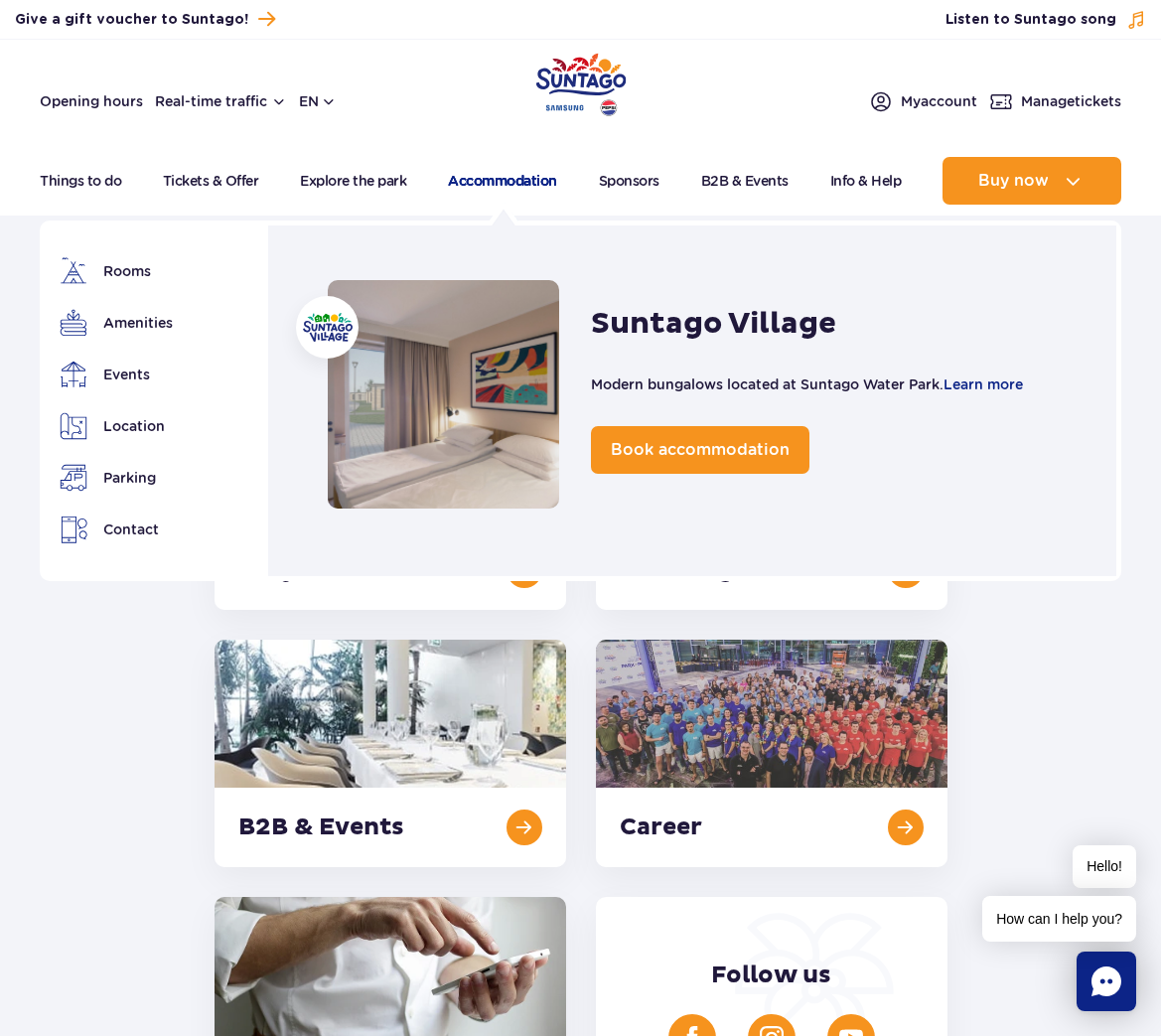 click on "Accommodation" at bounding box center (503, 181) 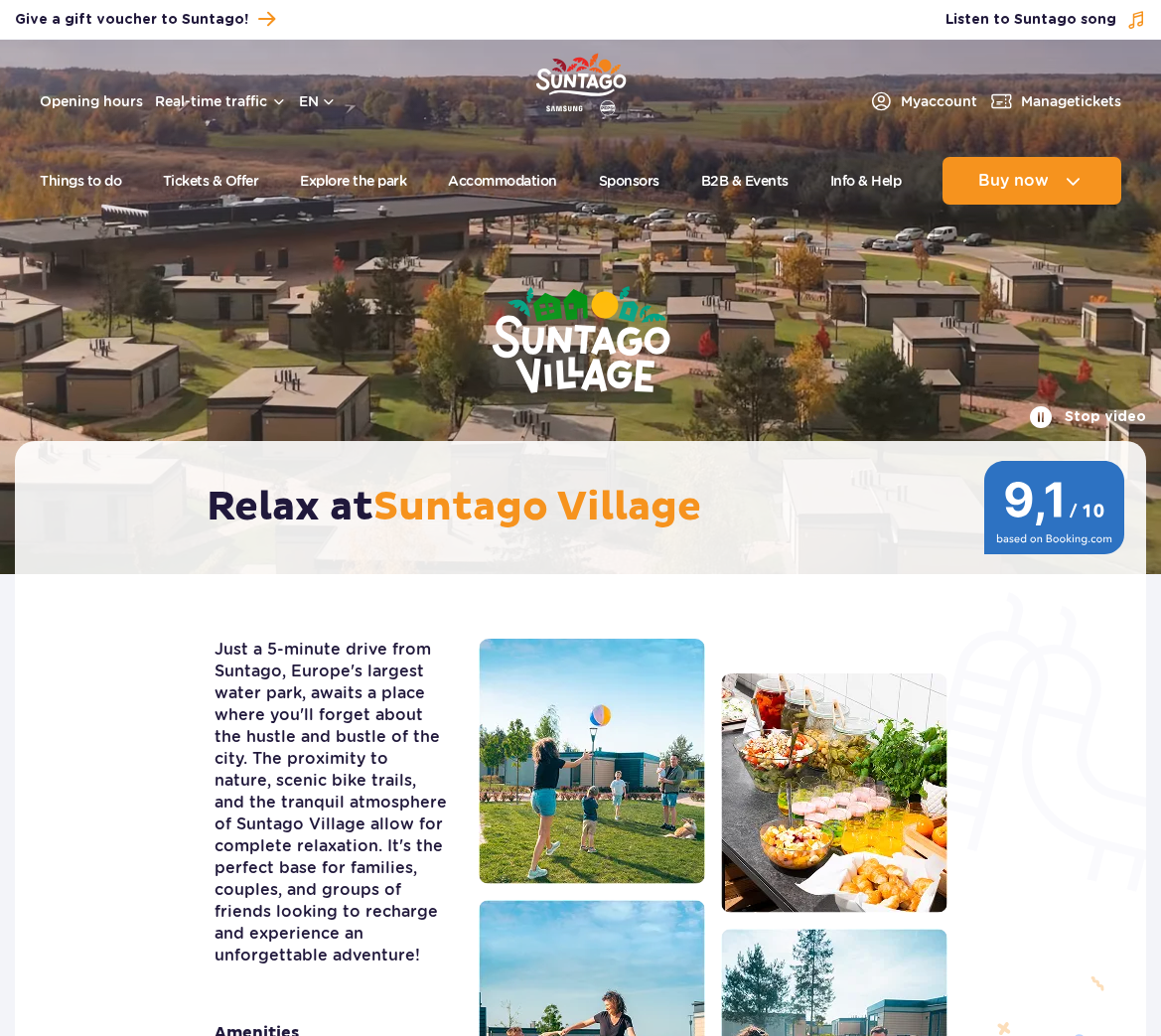 scroll, scrollTop: 0, scrollLeft: 0, axis: both 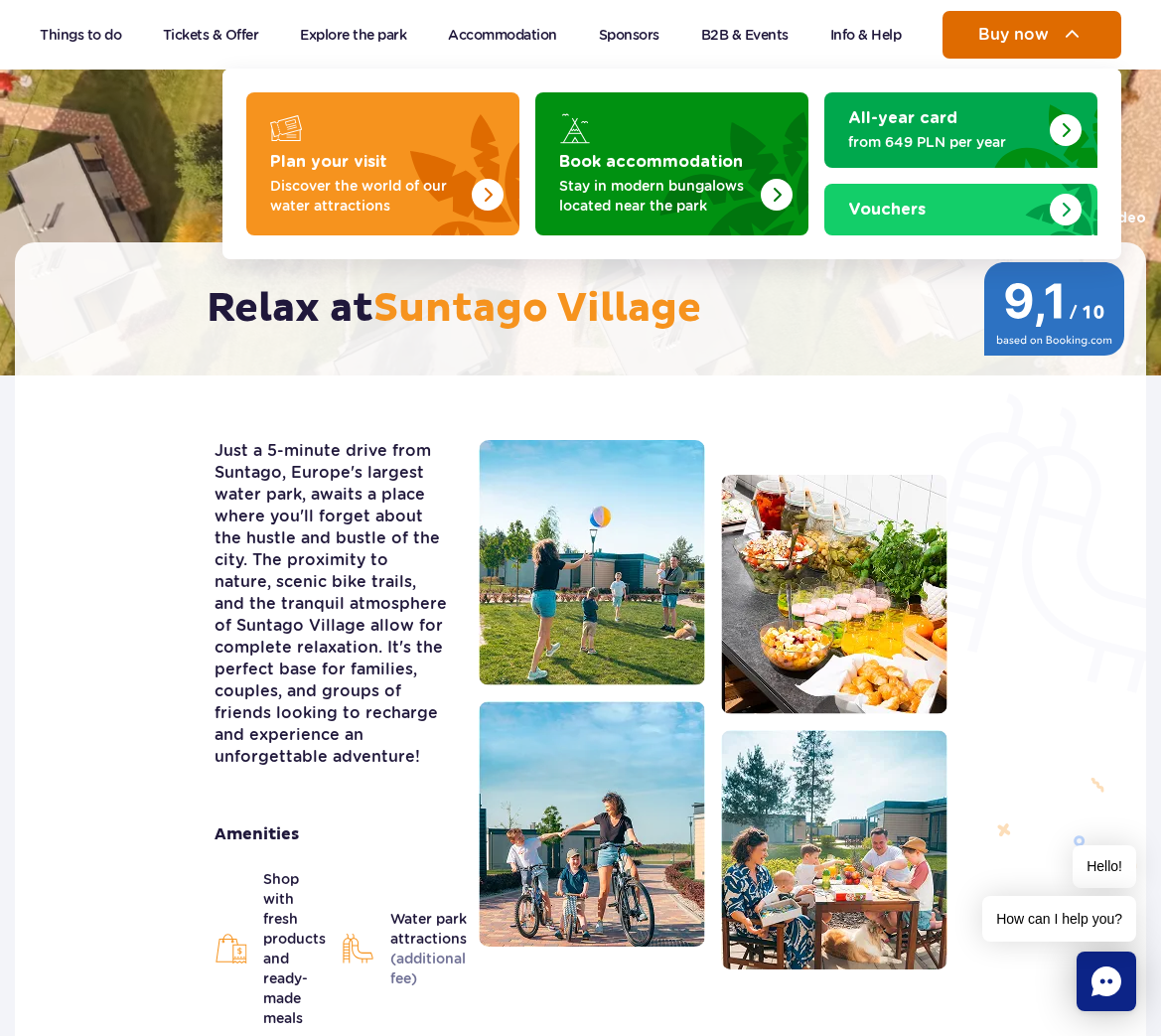 click on "Buy now" at bounding box center [1032, 35] 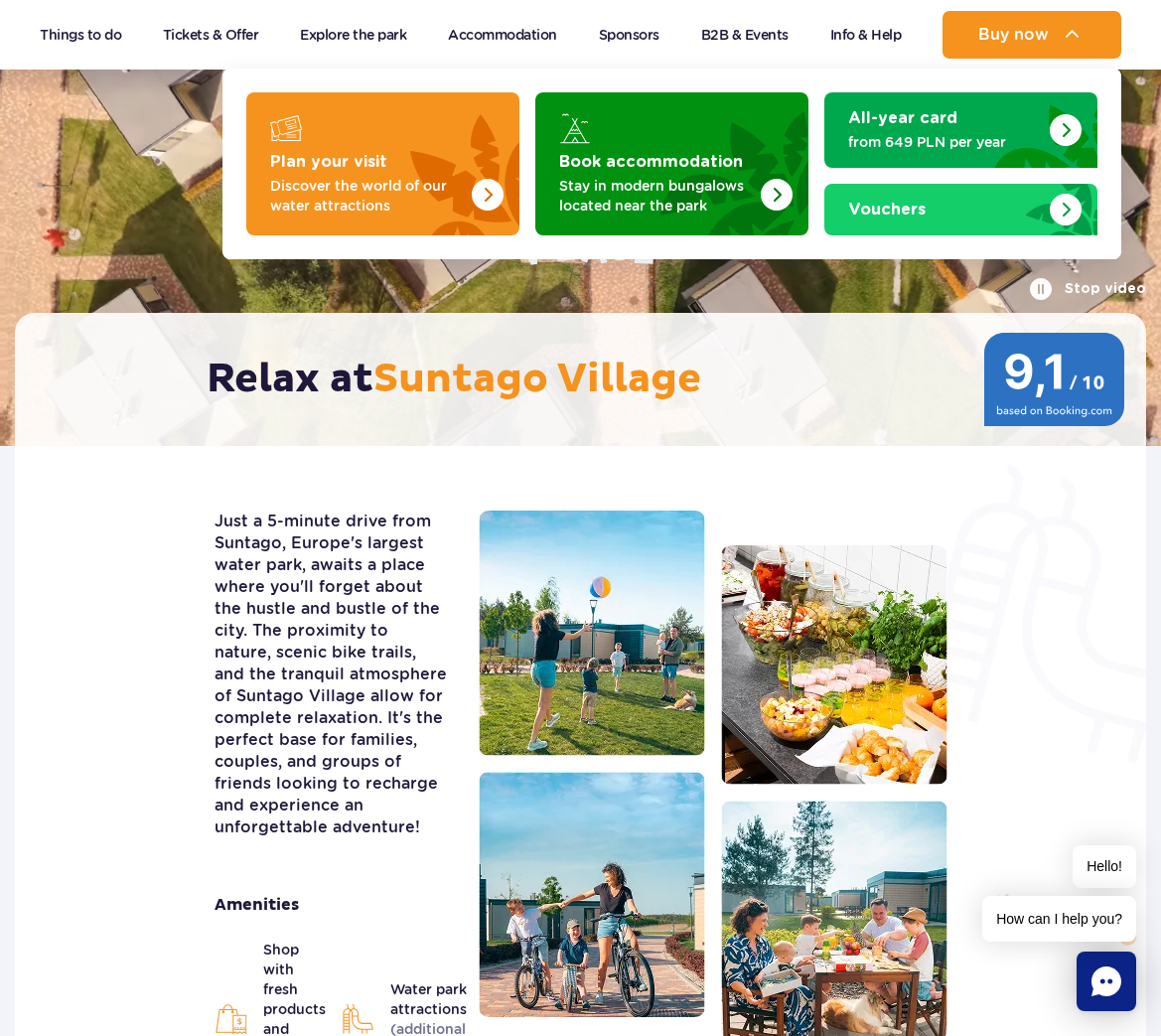 scroll, scrollTop: 0, scrollLeft: 0, axis: both 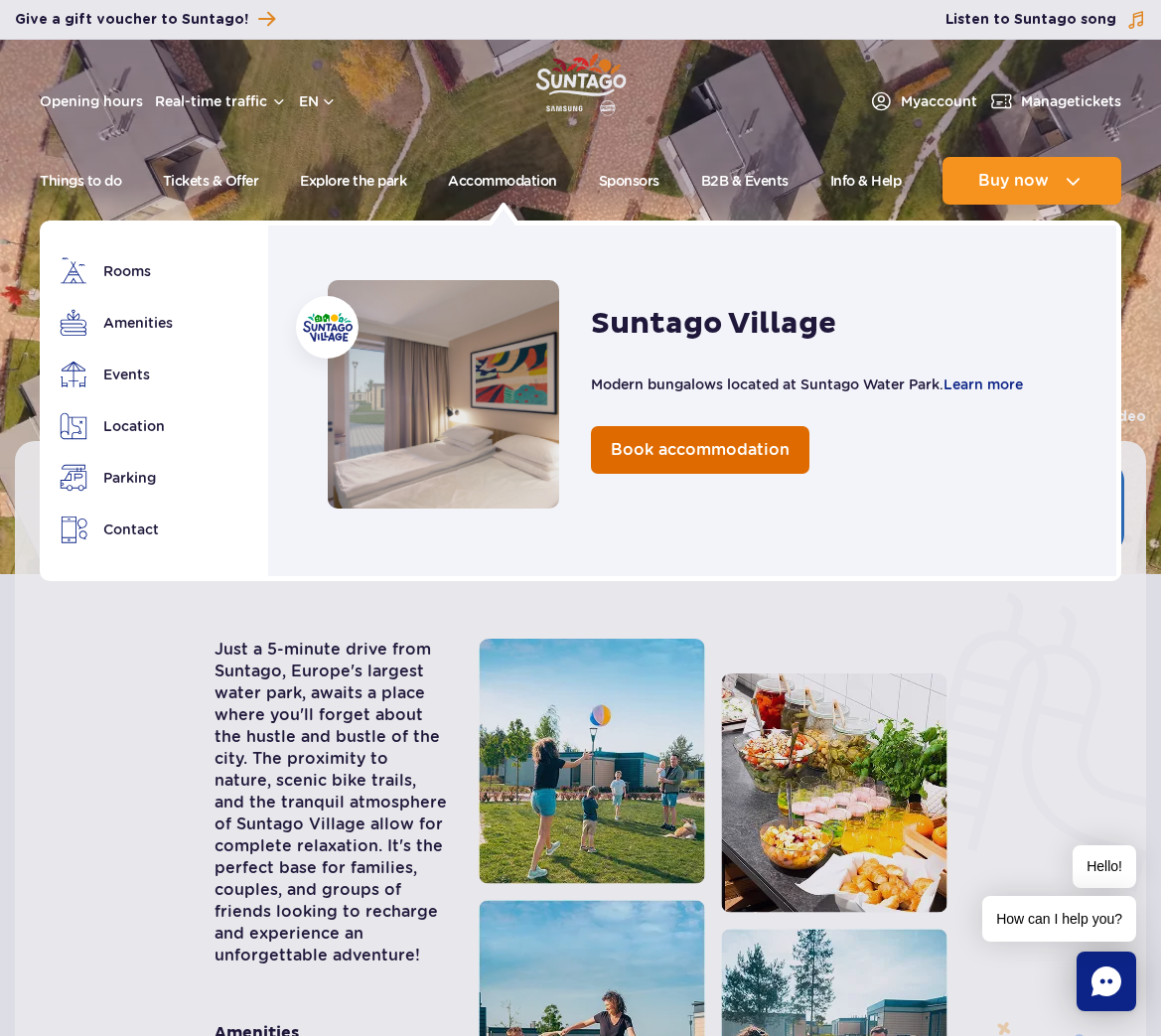 click on "Book accommodation" at bounding box center (700, 449) 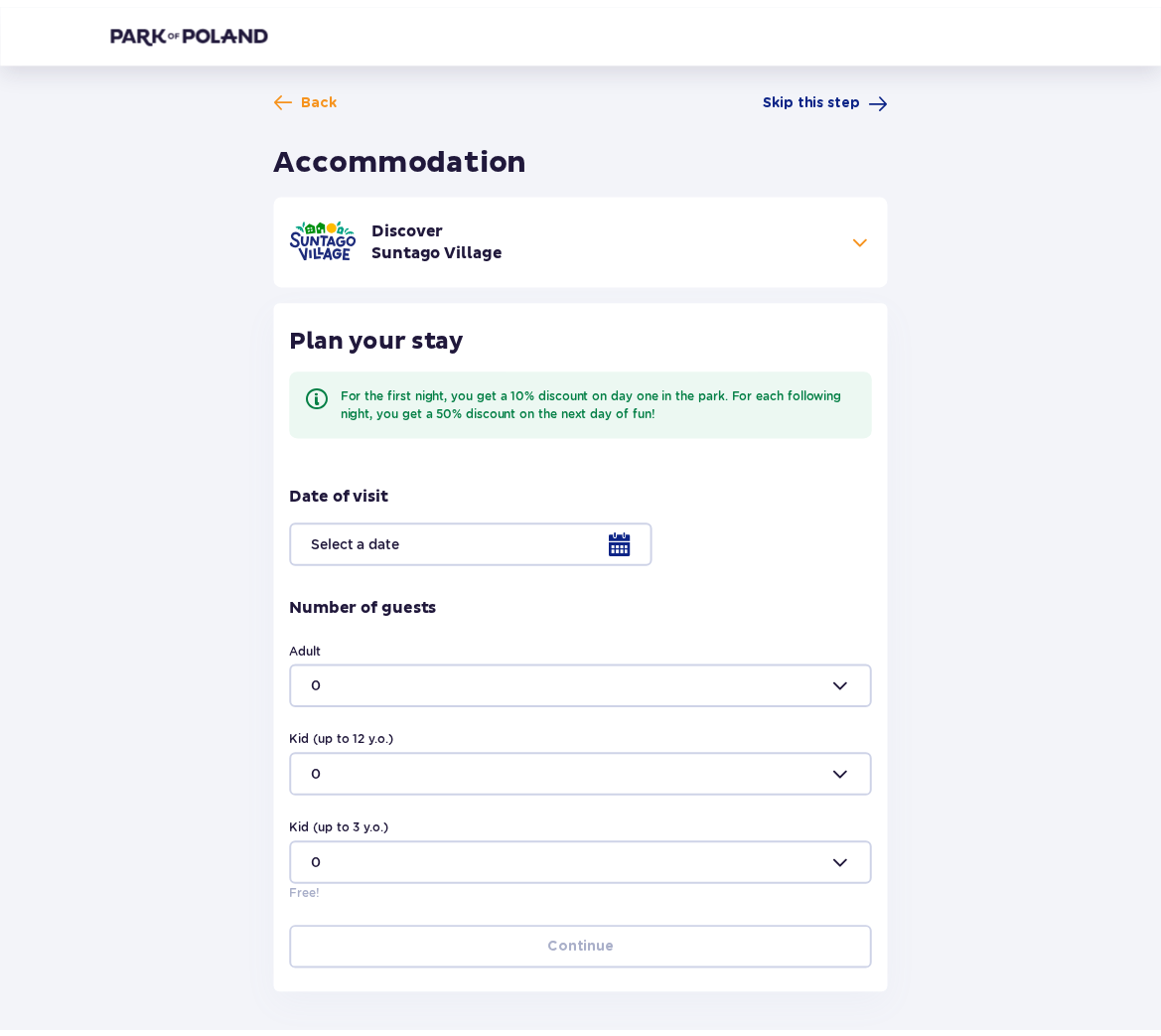scroll, scrollTop: 0, scrollLeft: 0, axis: both 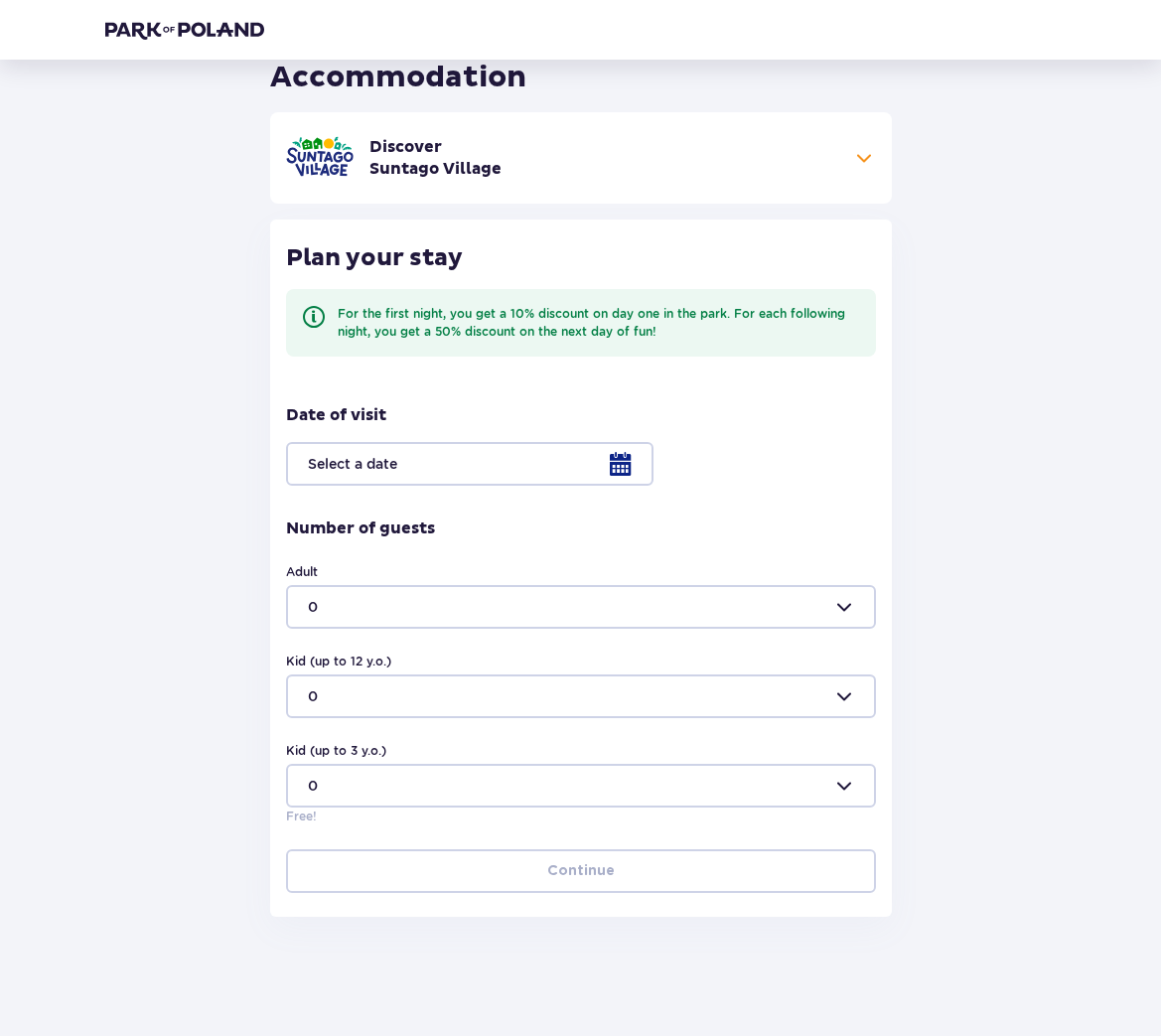click at bounding box center [581, 464] 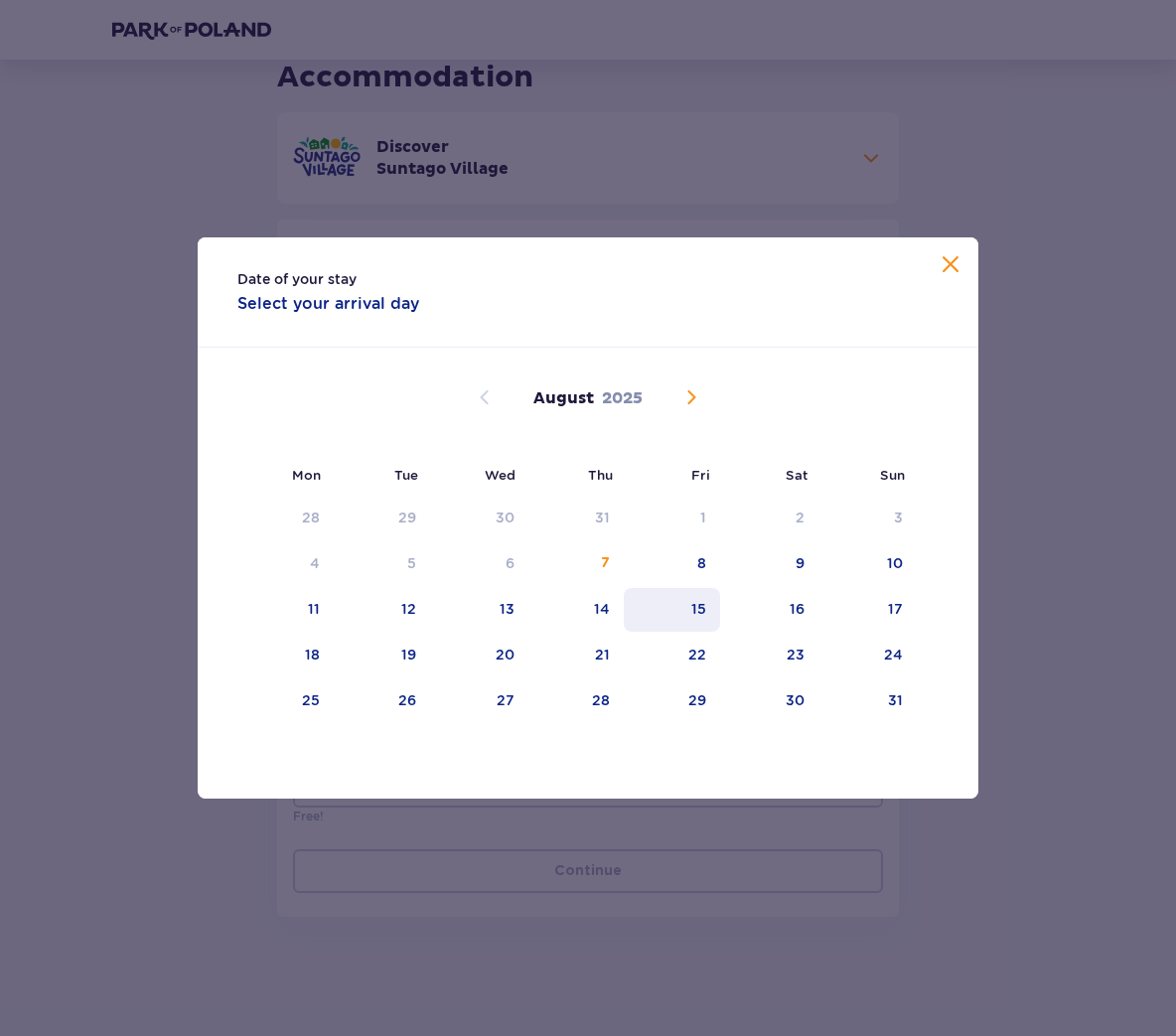 click on "15" at bounding box center (671, 610) 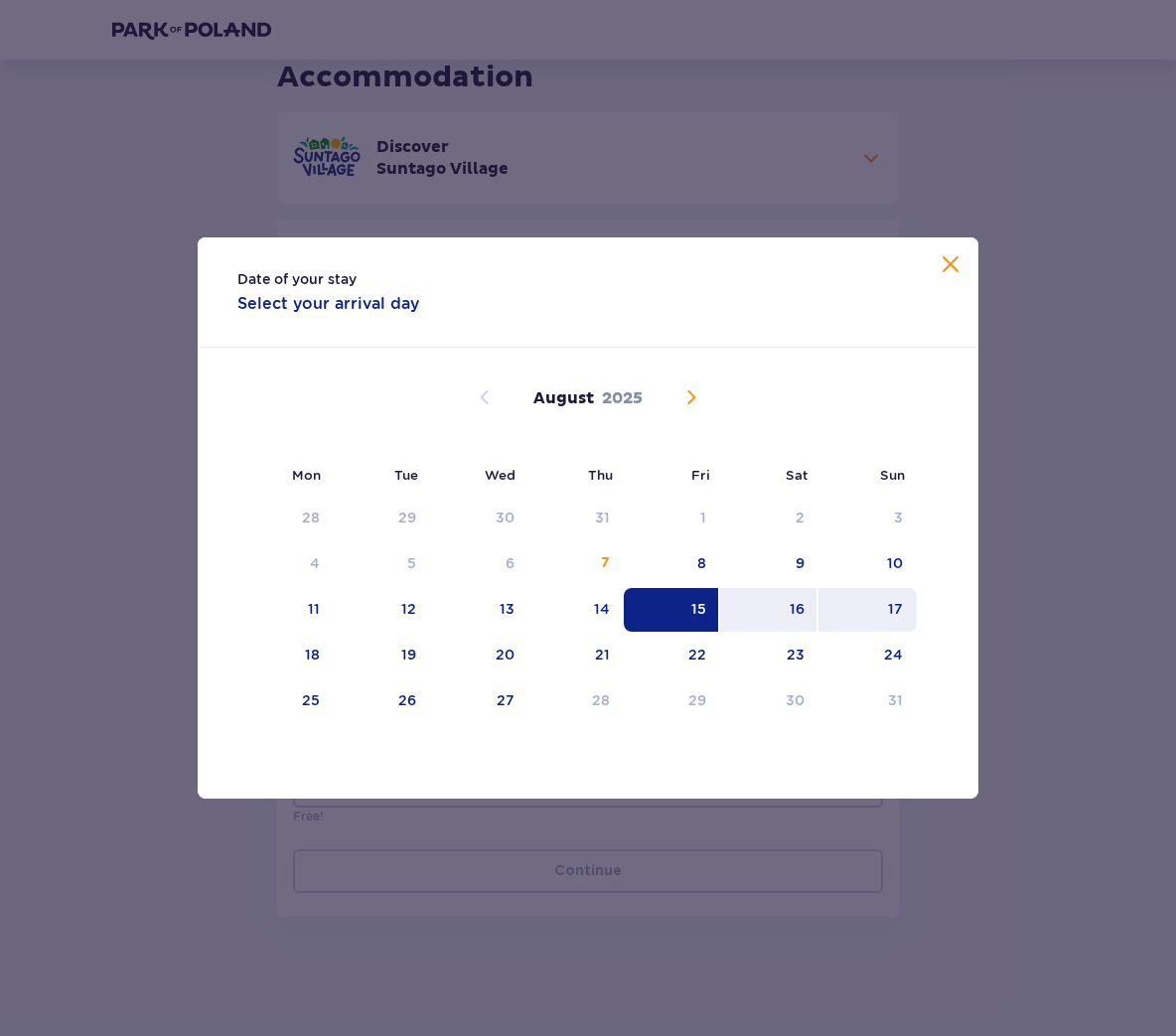 click on "17" at bounding box center (867, 610) 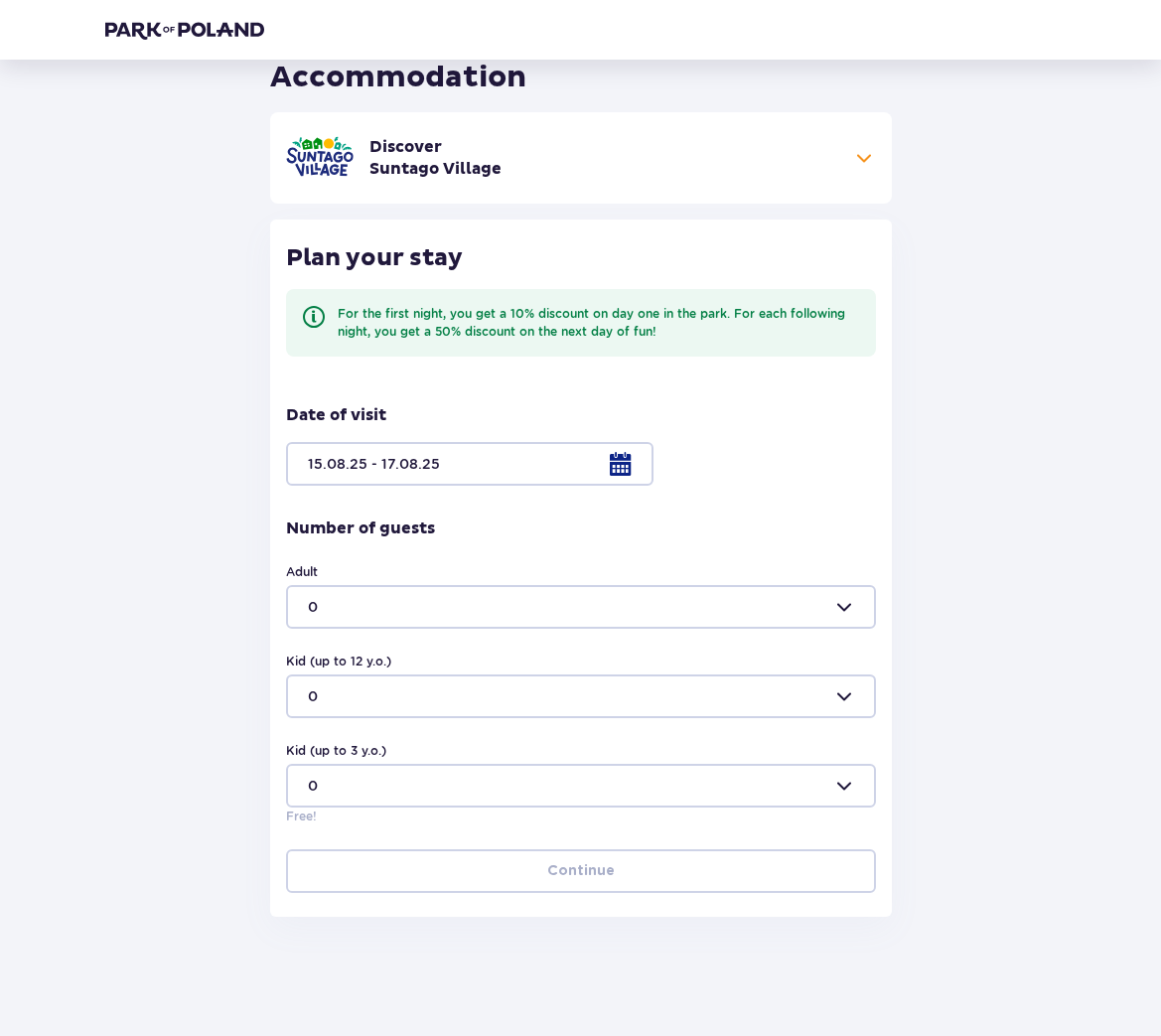 click at bounding box center (581, 607) 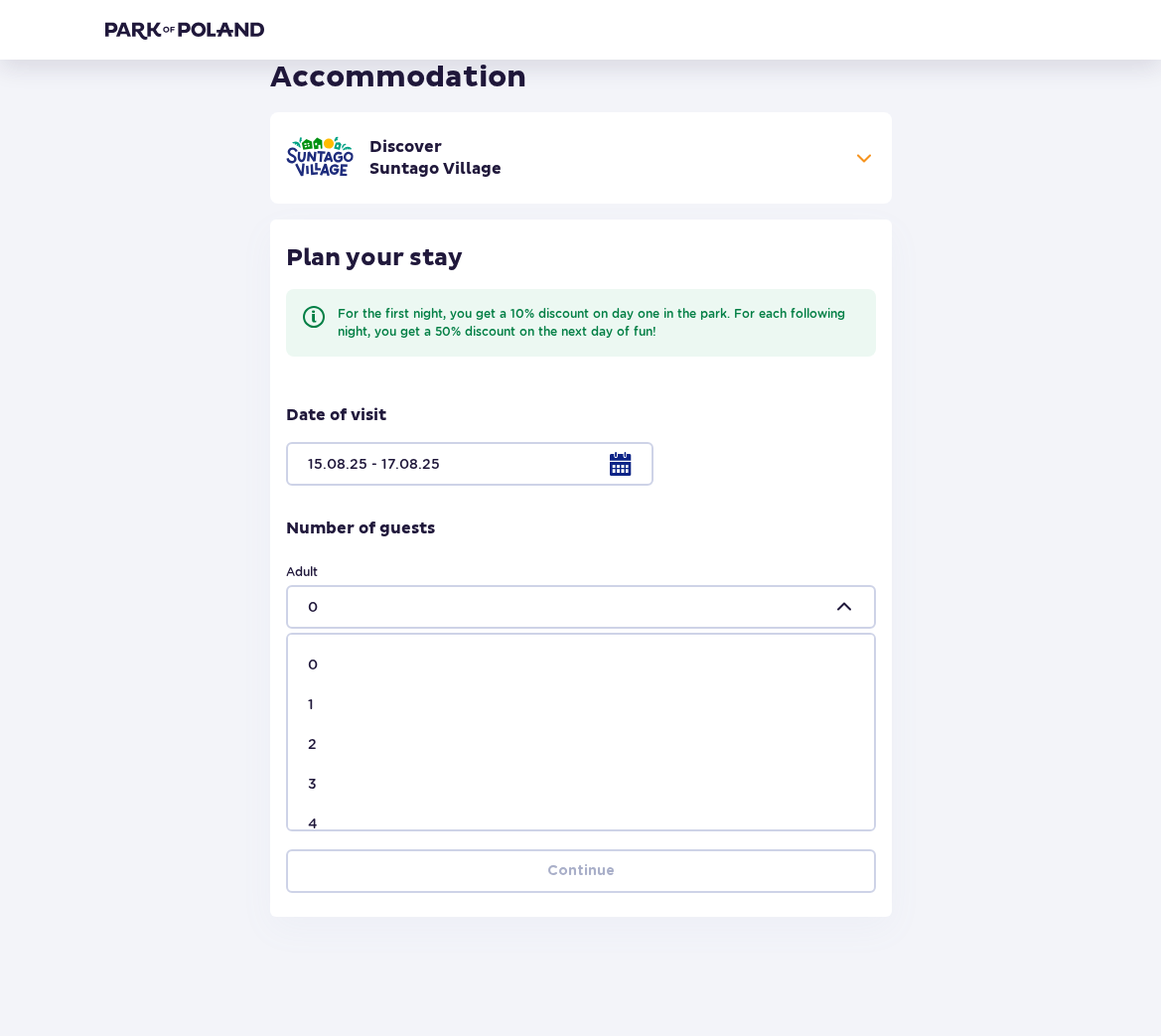 click on "2" at bounding box center (581, 744) 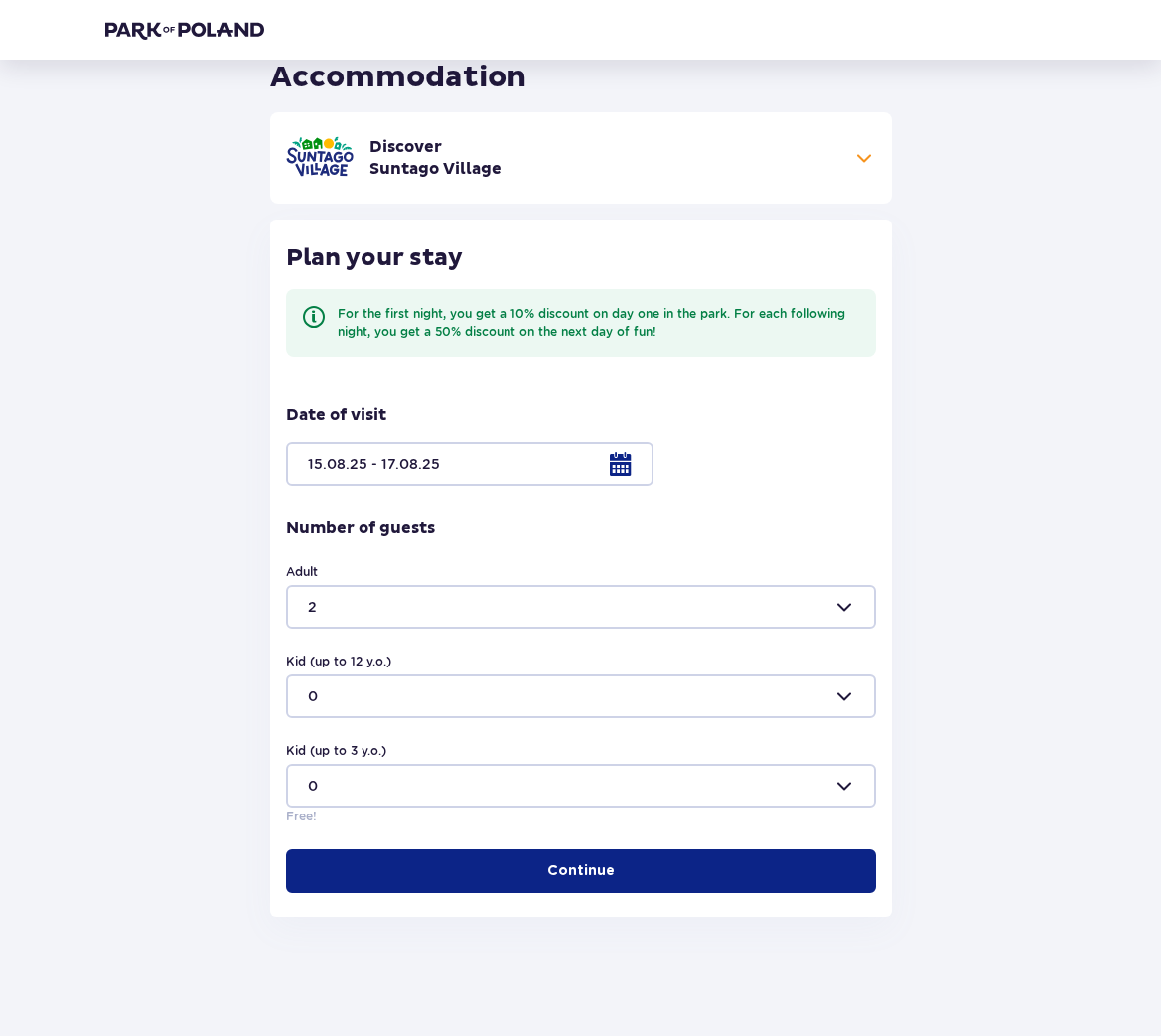 click on "Continue" at bounding box center (581, 871) 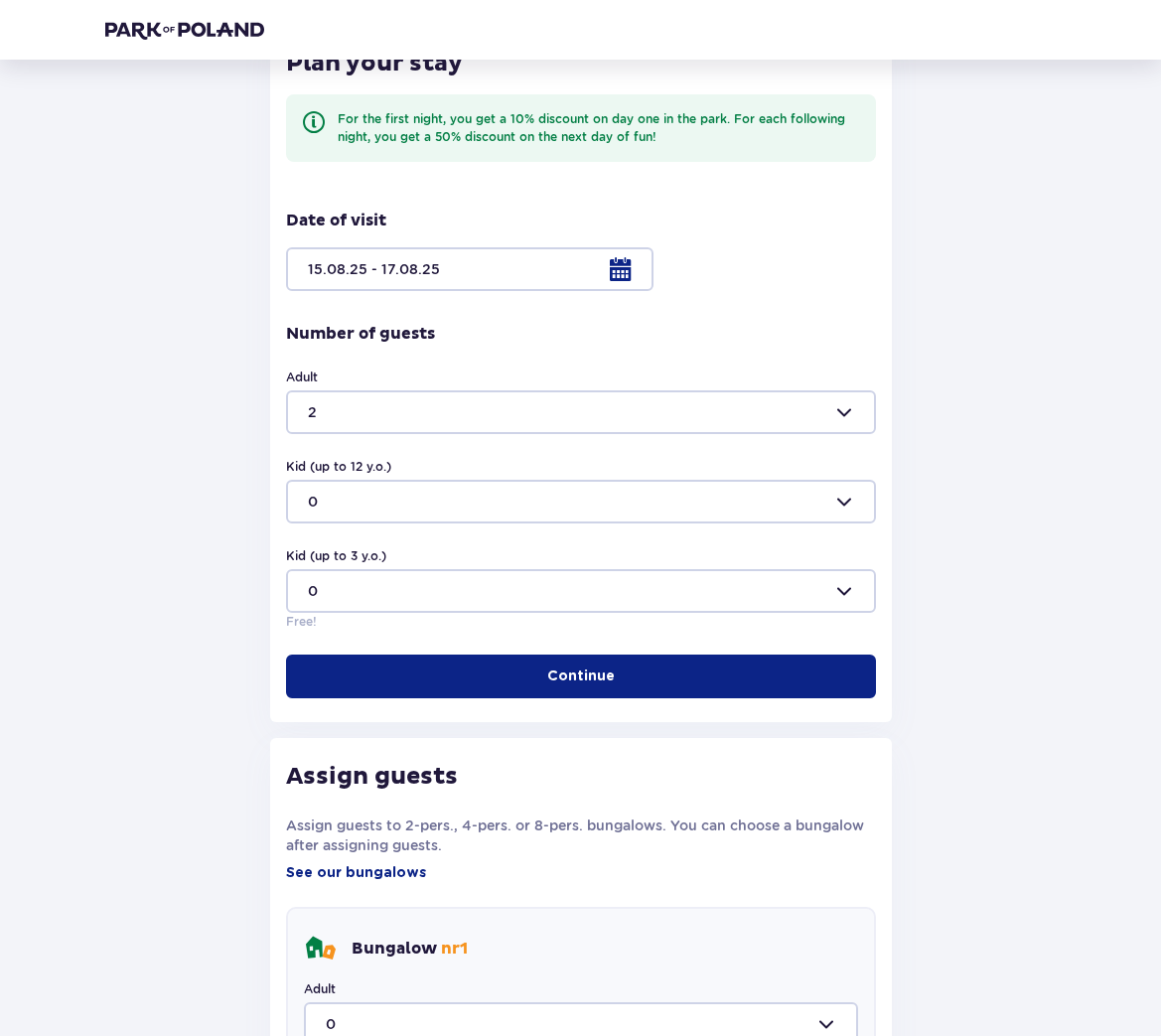 scroll, scrollTop: 871, scrollLeft: 0, axis: vertical 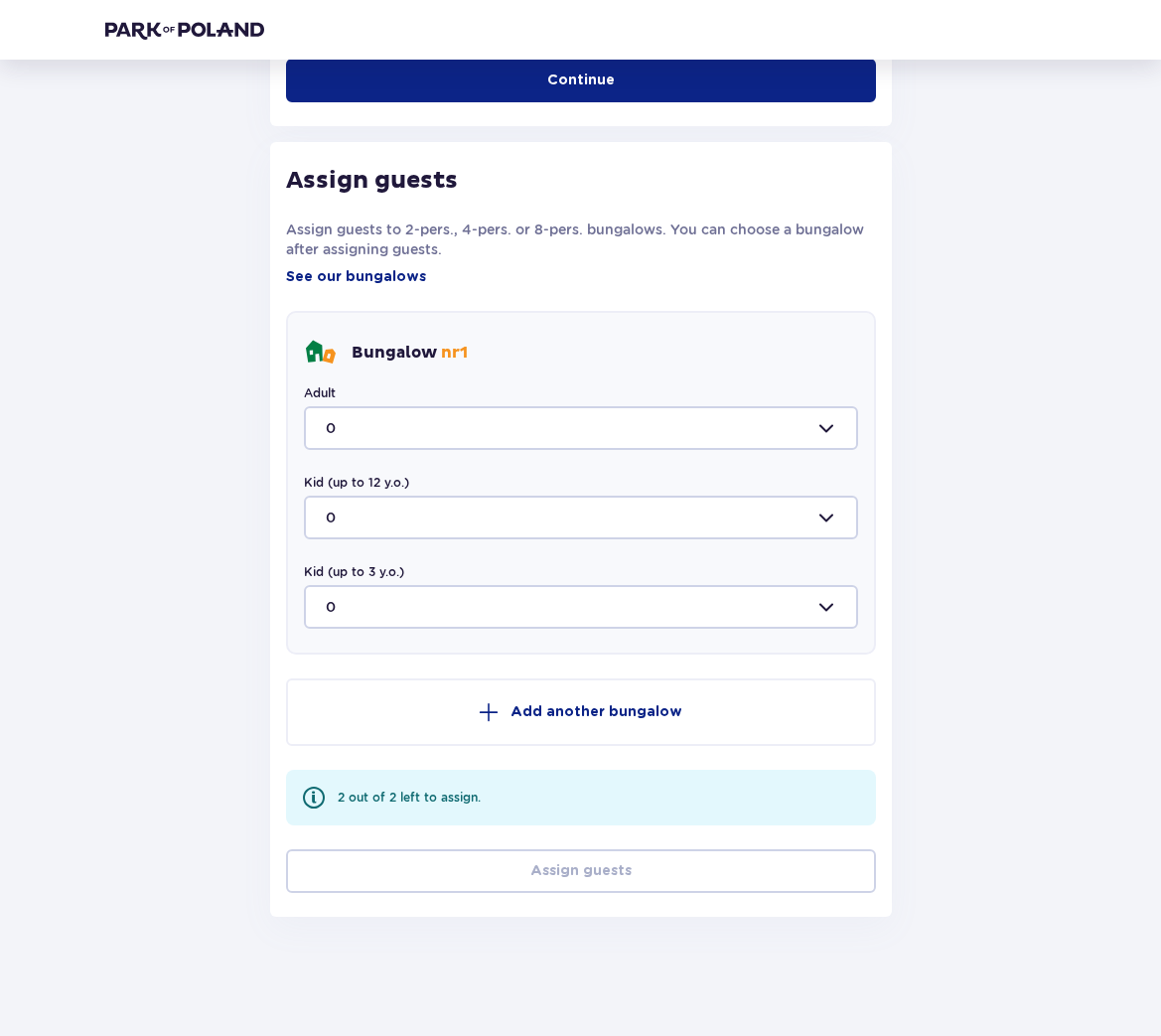 click at bounding box center [581, 428] 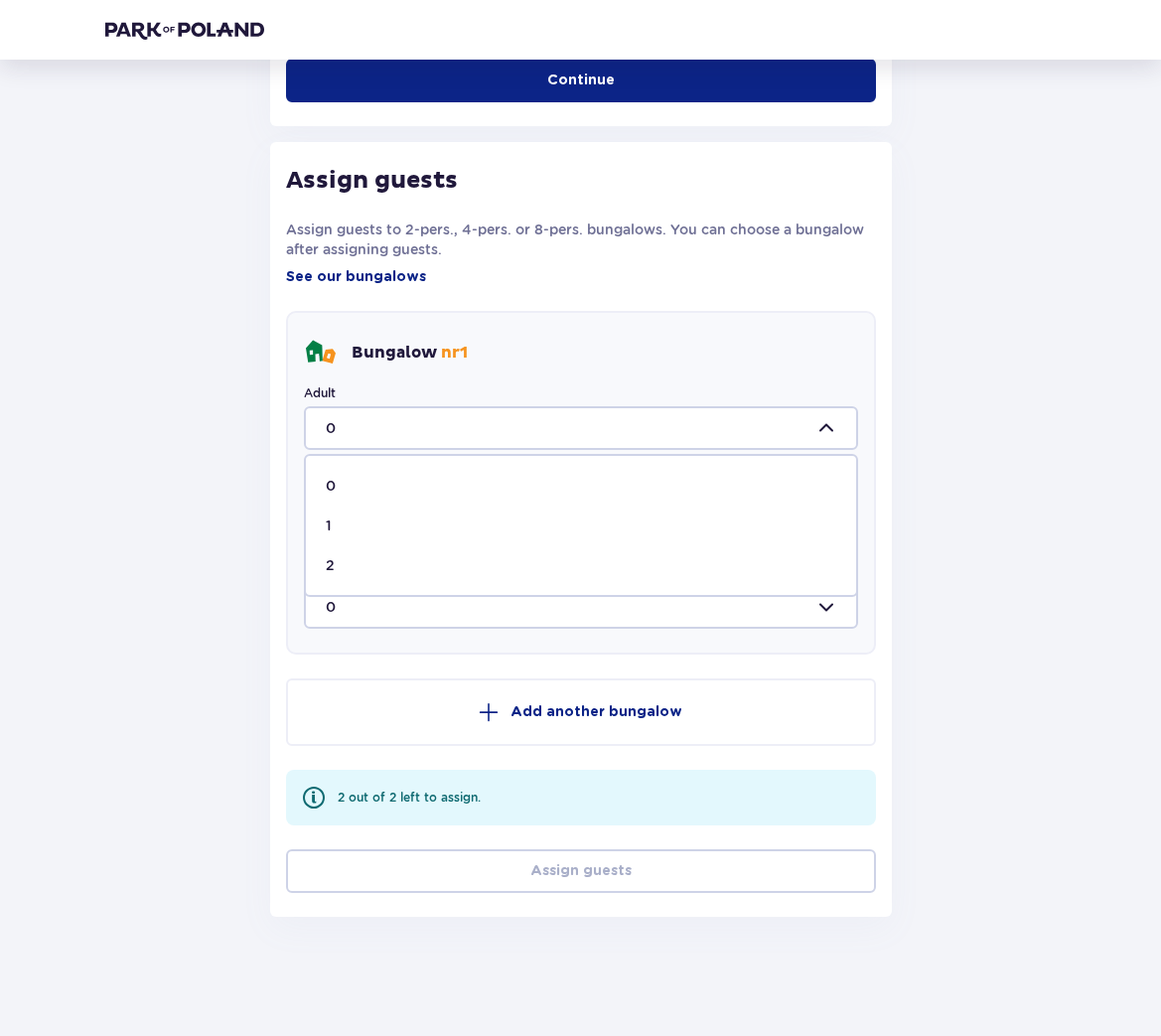 click on "2" at bounding box center [581, 565] 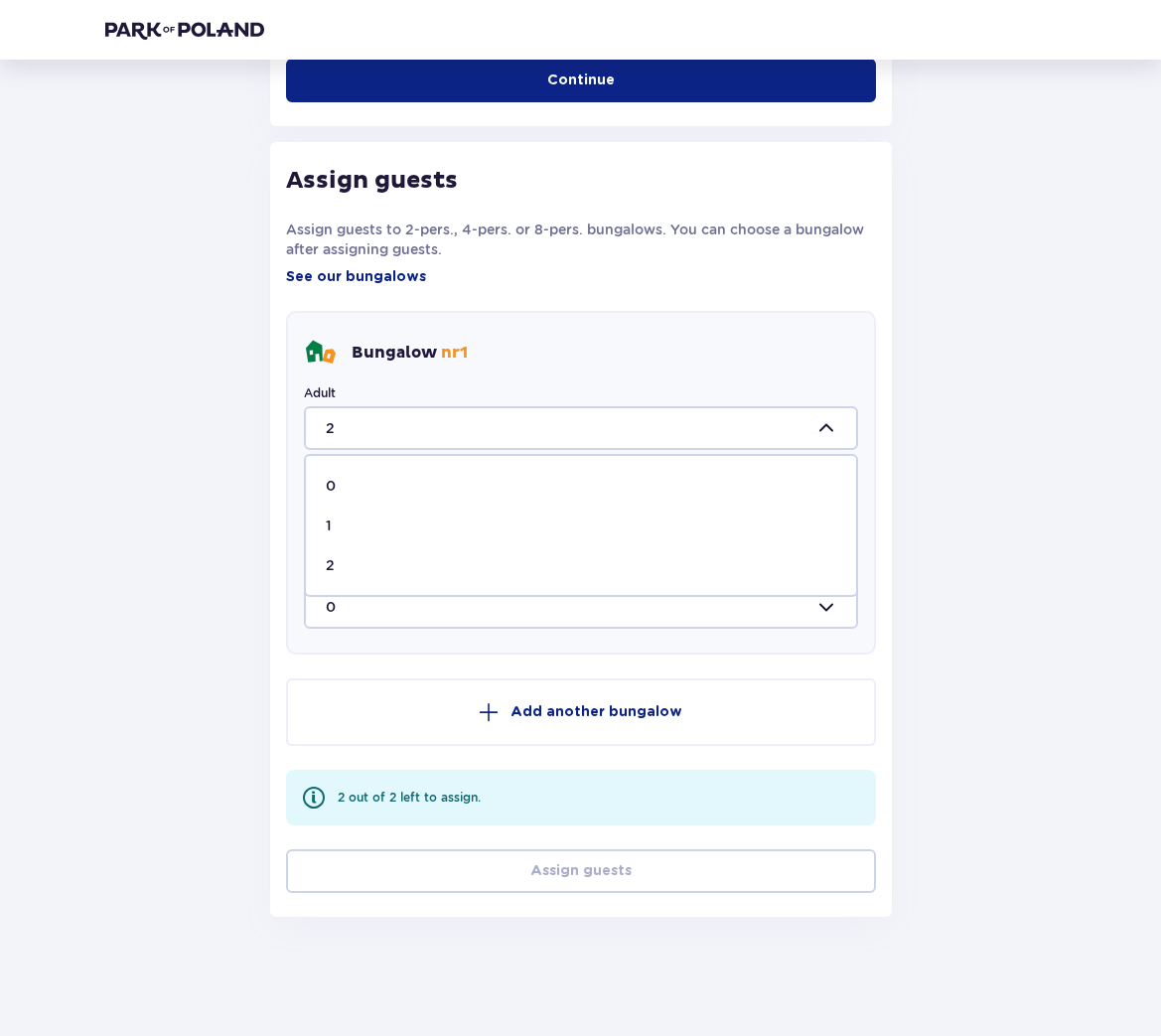 scroll, scrollTop: 700, scrollLeft: 0, axis: vertical 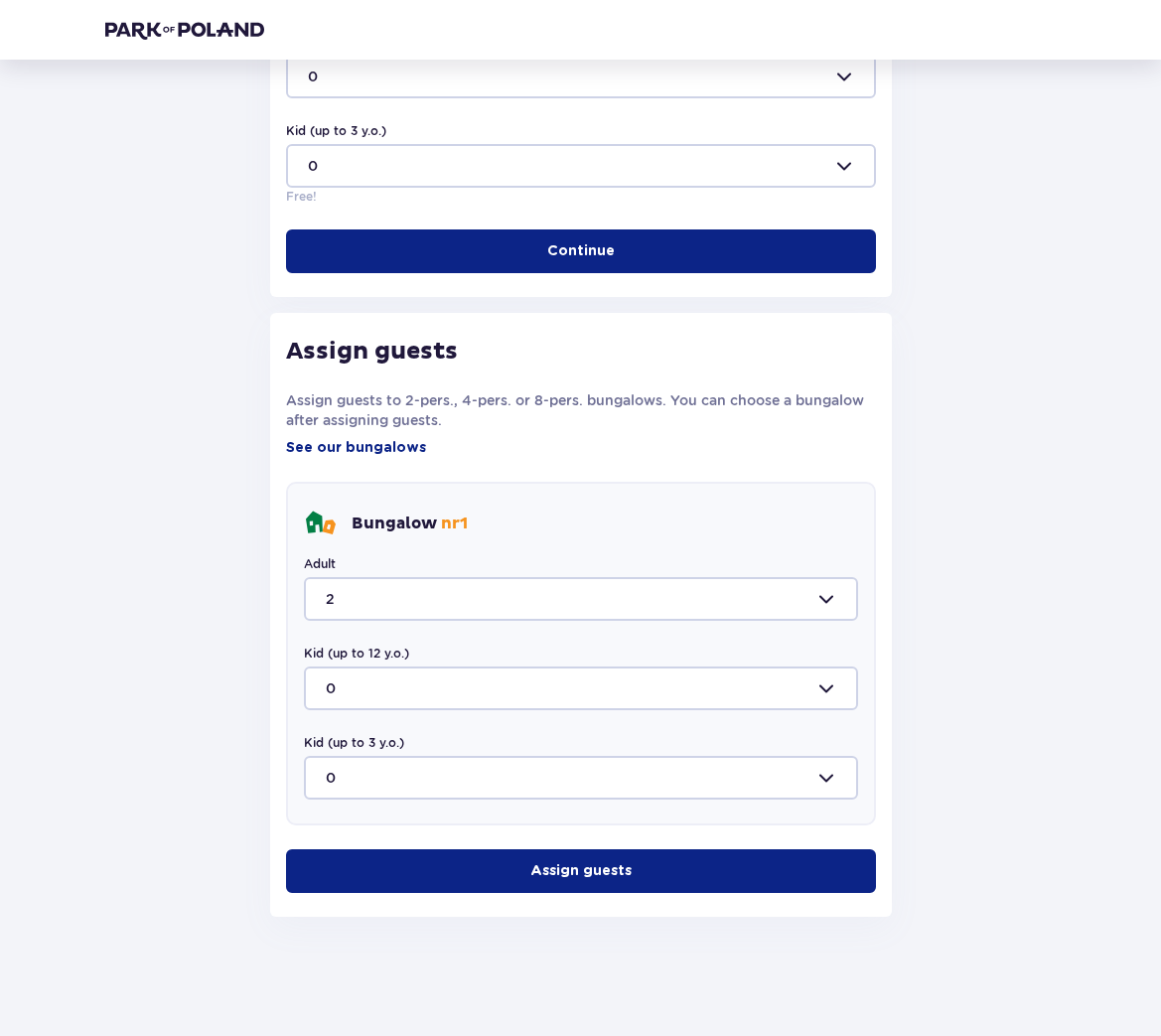 click at bounding box center (581, 599) 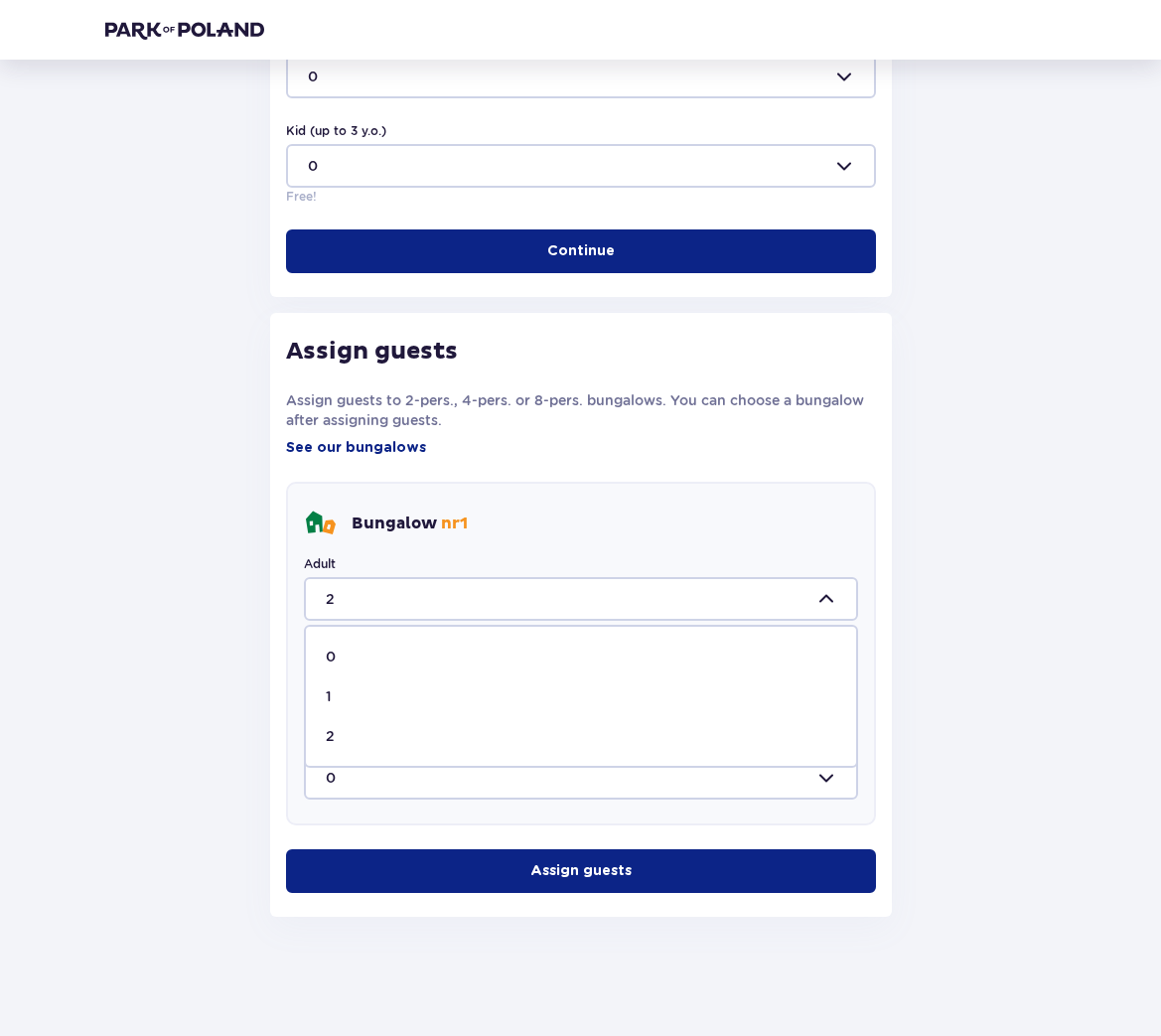 click on "0" at bounding box center (581, 657) 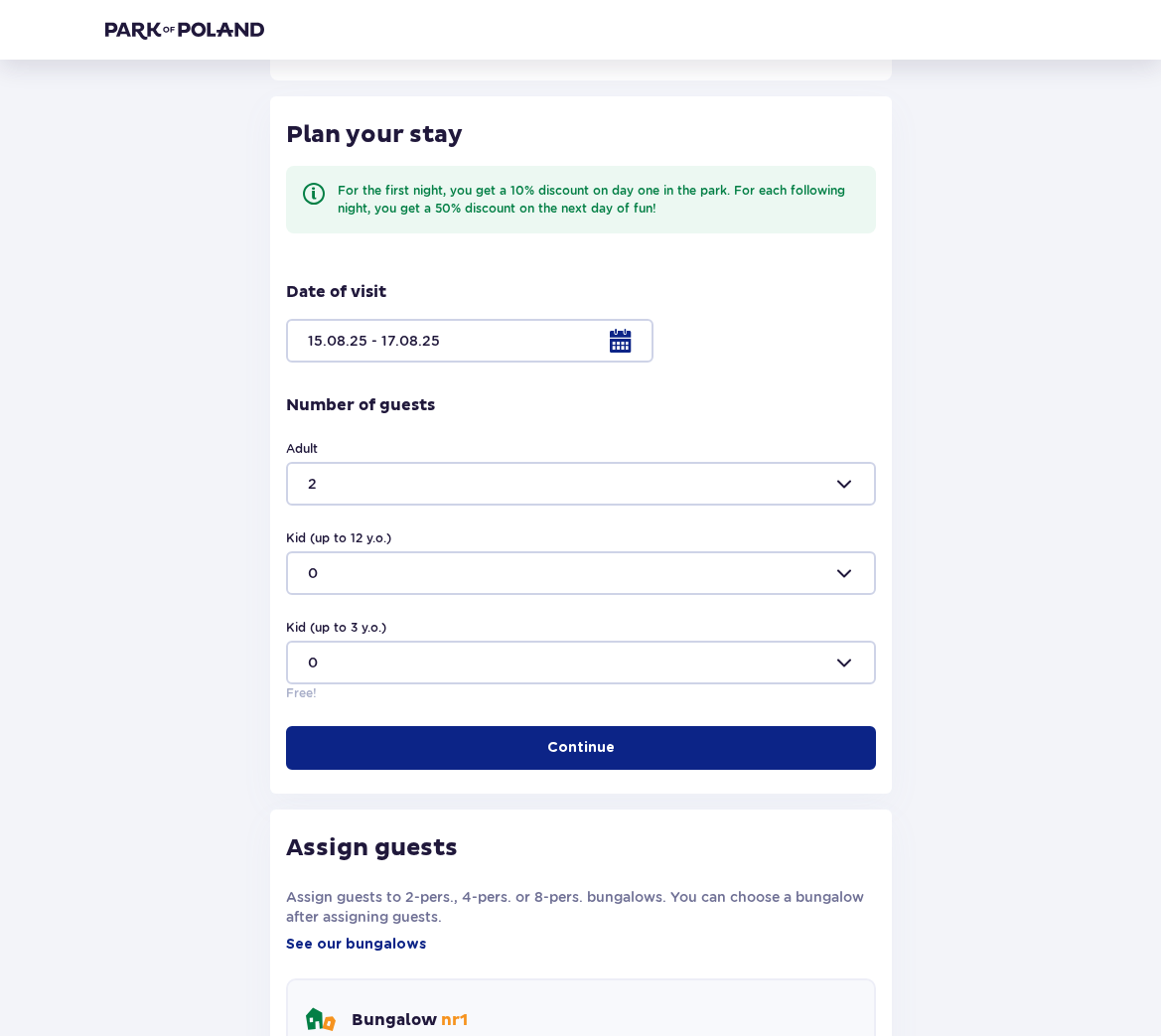scroll, scrollTop: 871, scrollLeft: 0, axis: vertical 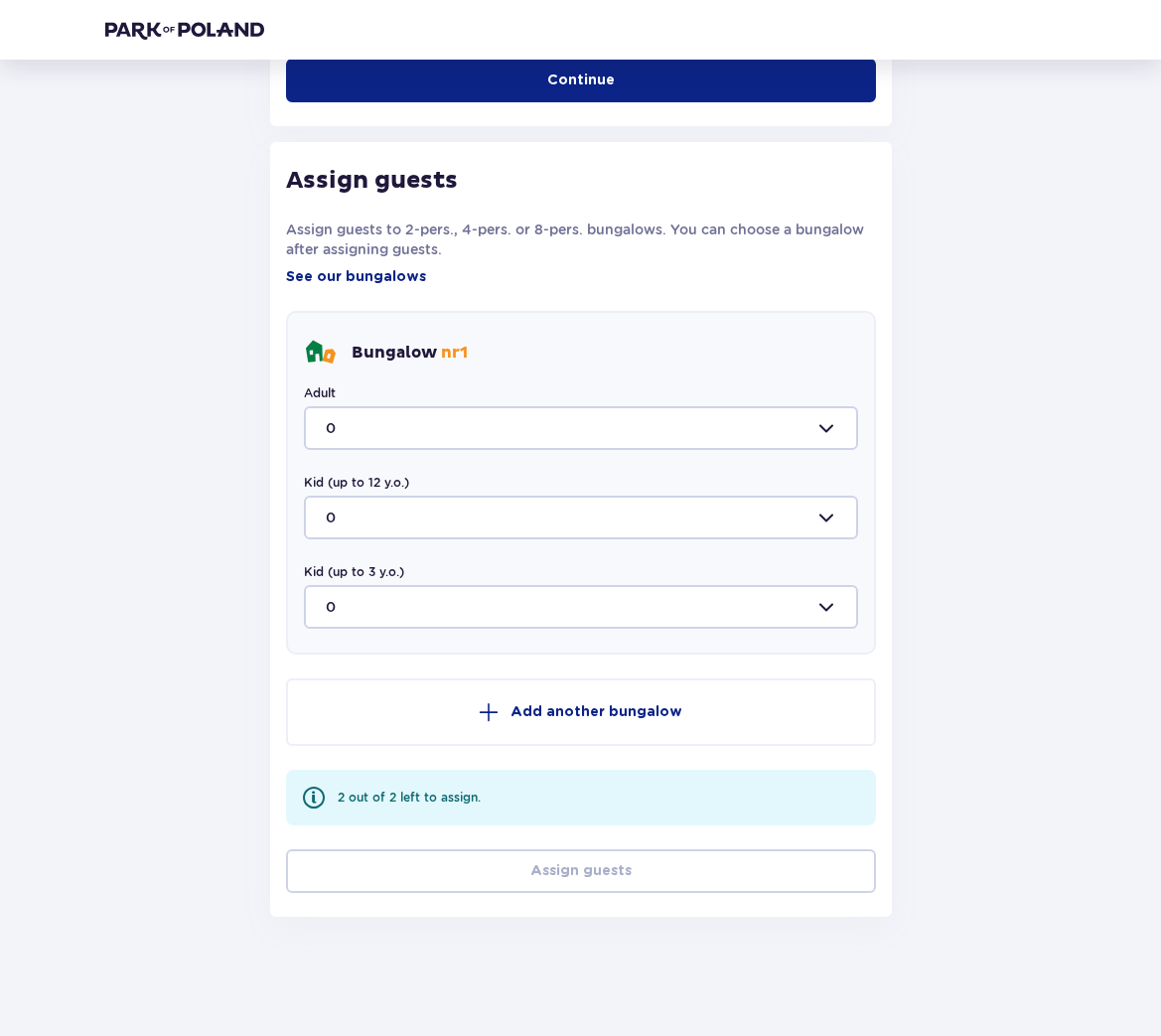 click at bounding box center [581, 428] 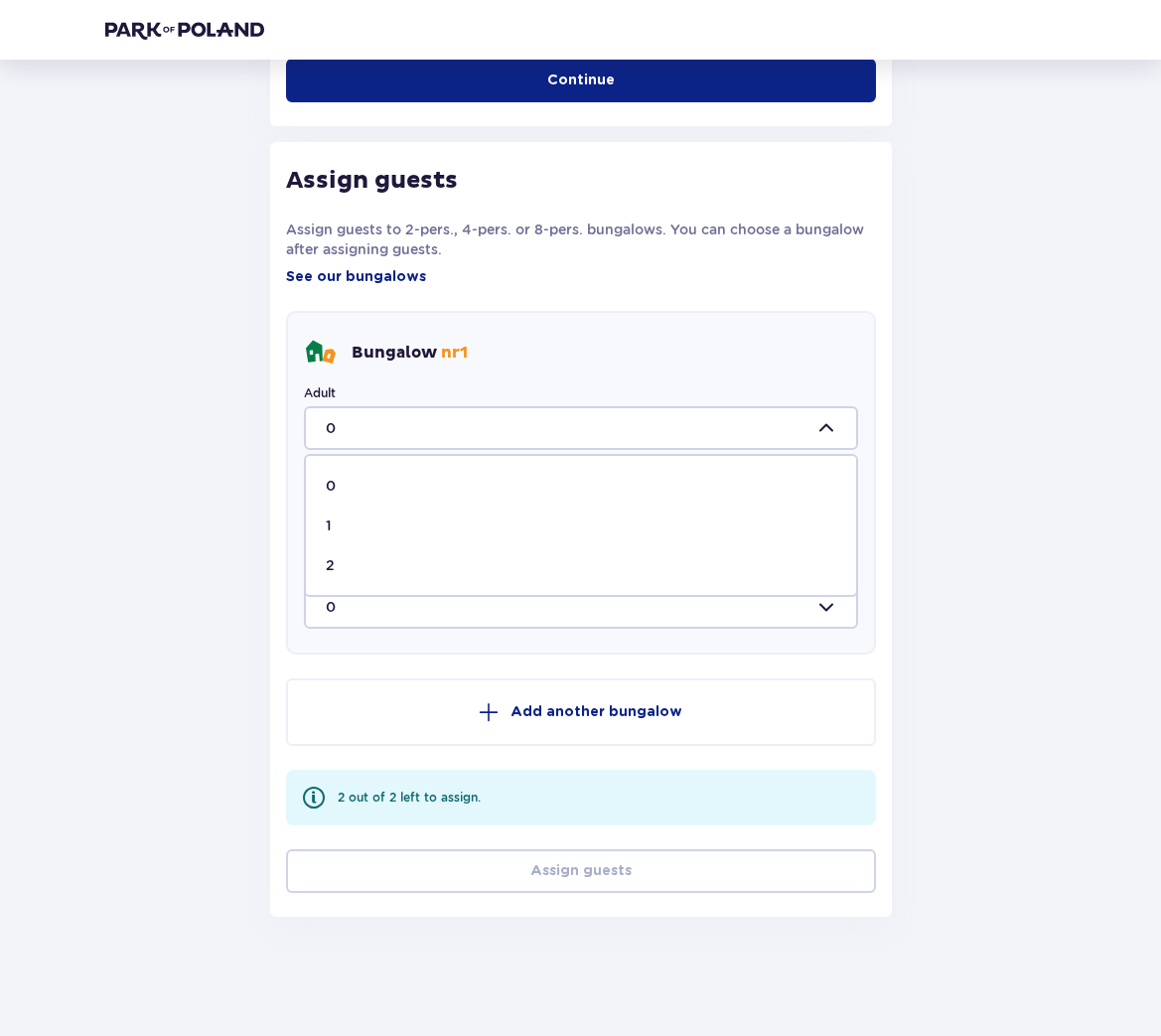 click on "2" at bounding box center [581, 565] 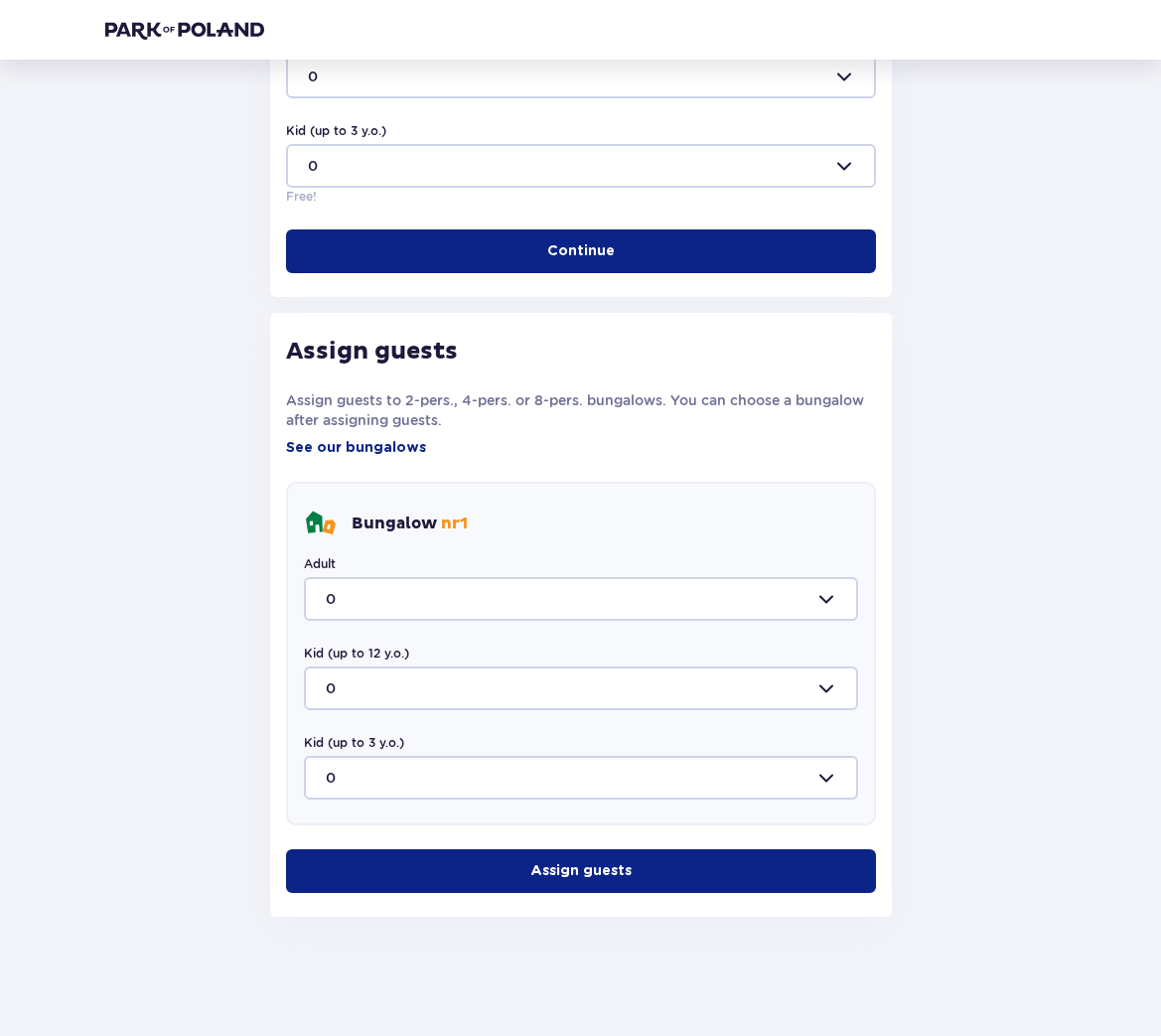 type on "2" 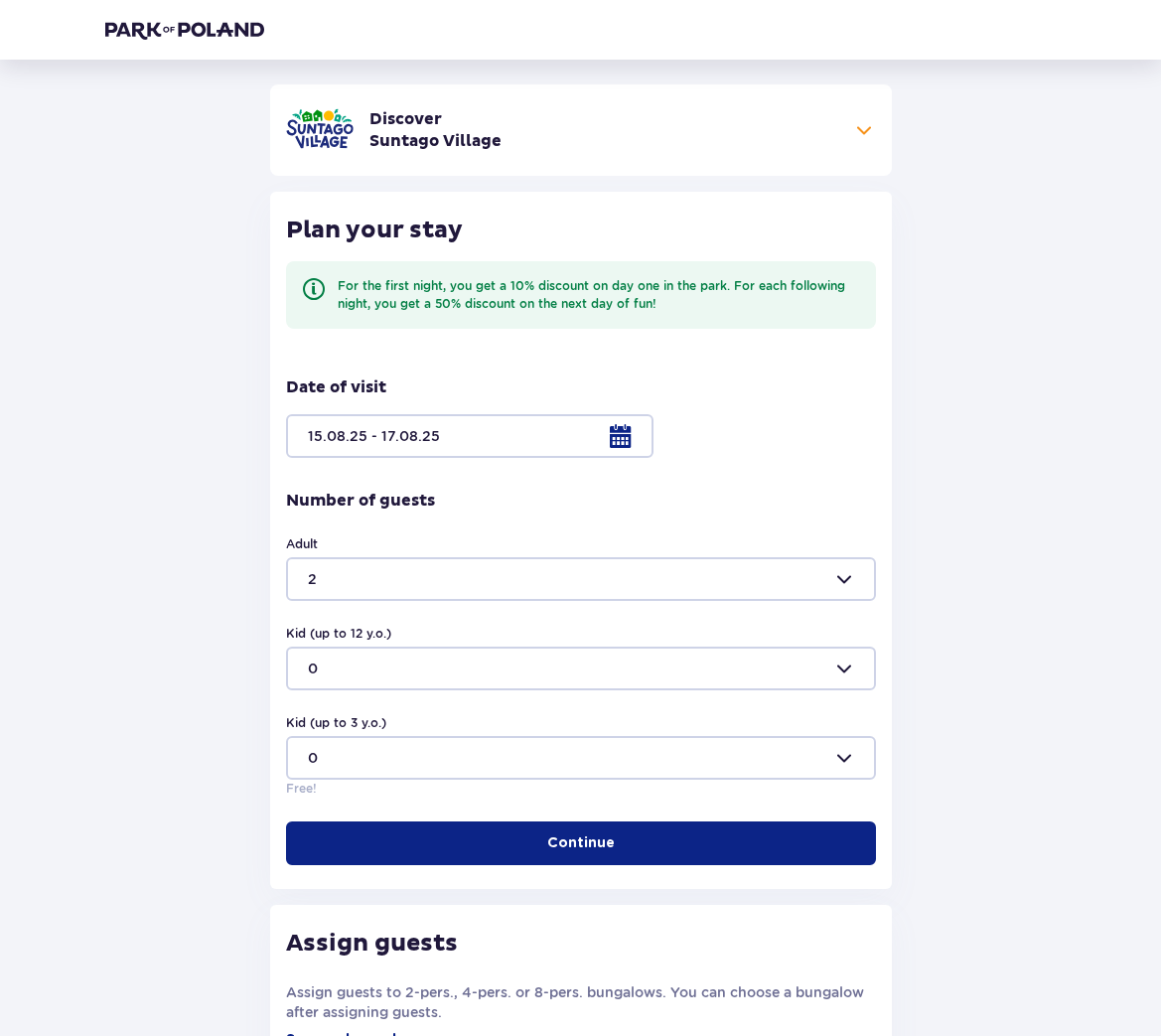 scroll, scrollTop: 700, scrollLeft: 0, axis: vertical 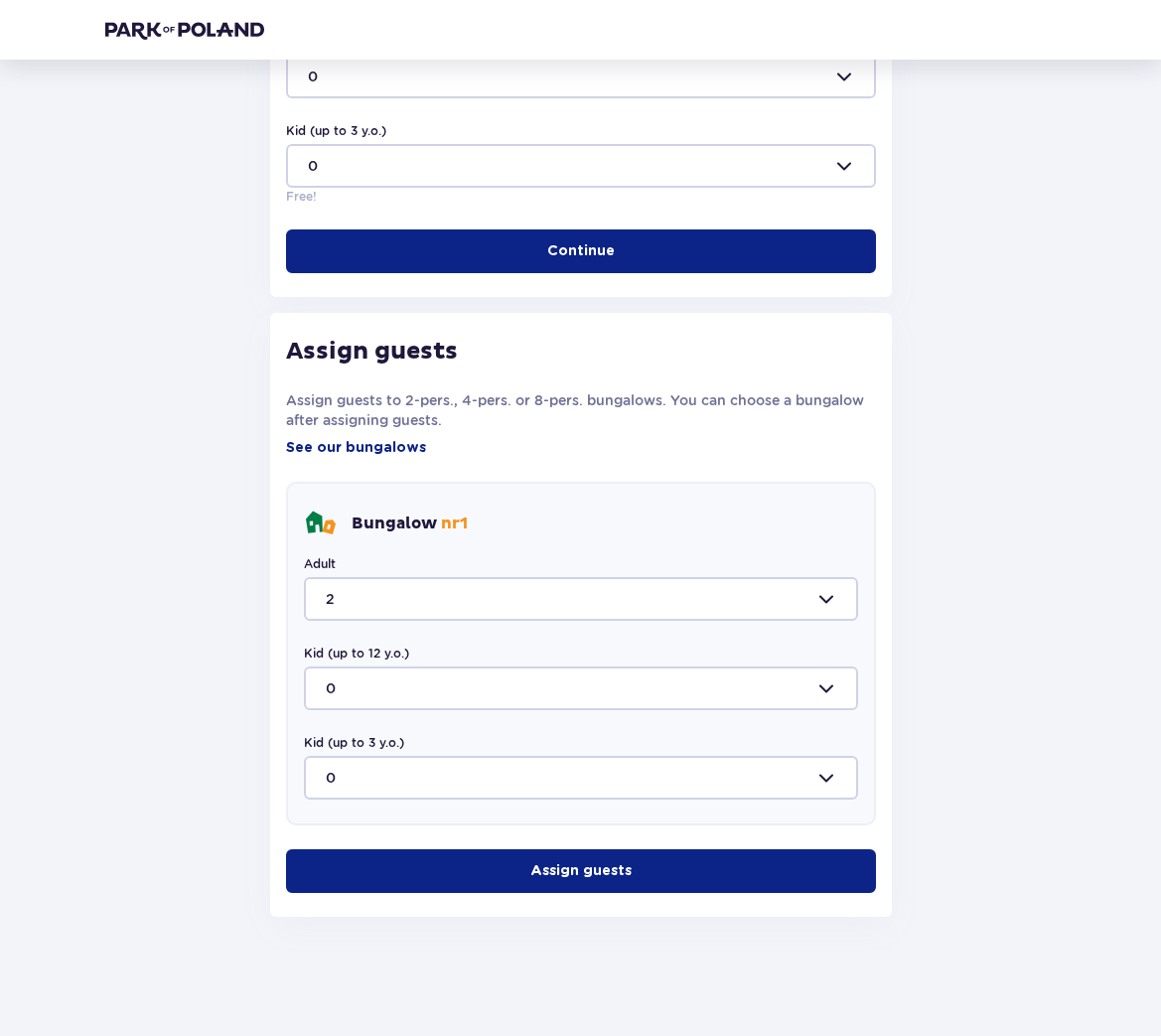 click on "Assign guests" at bounding box center (581, 871) 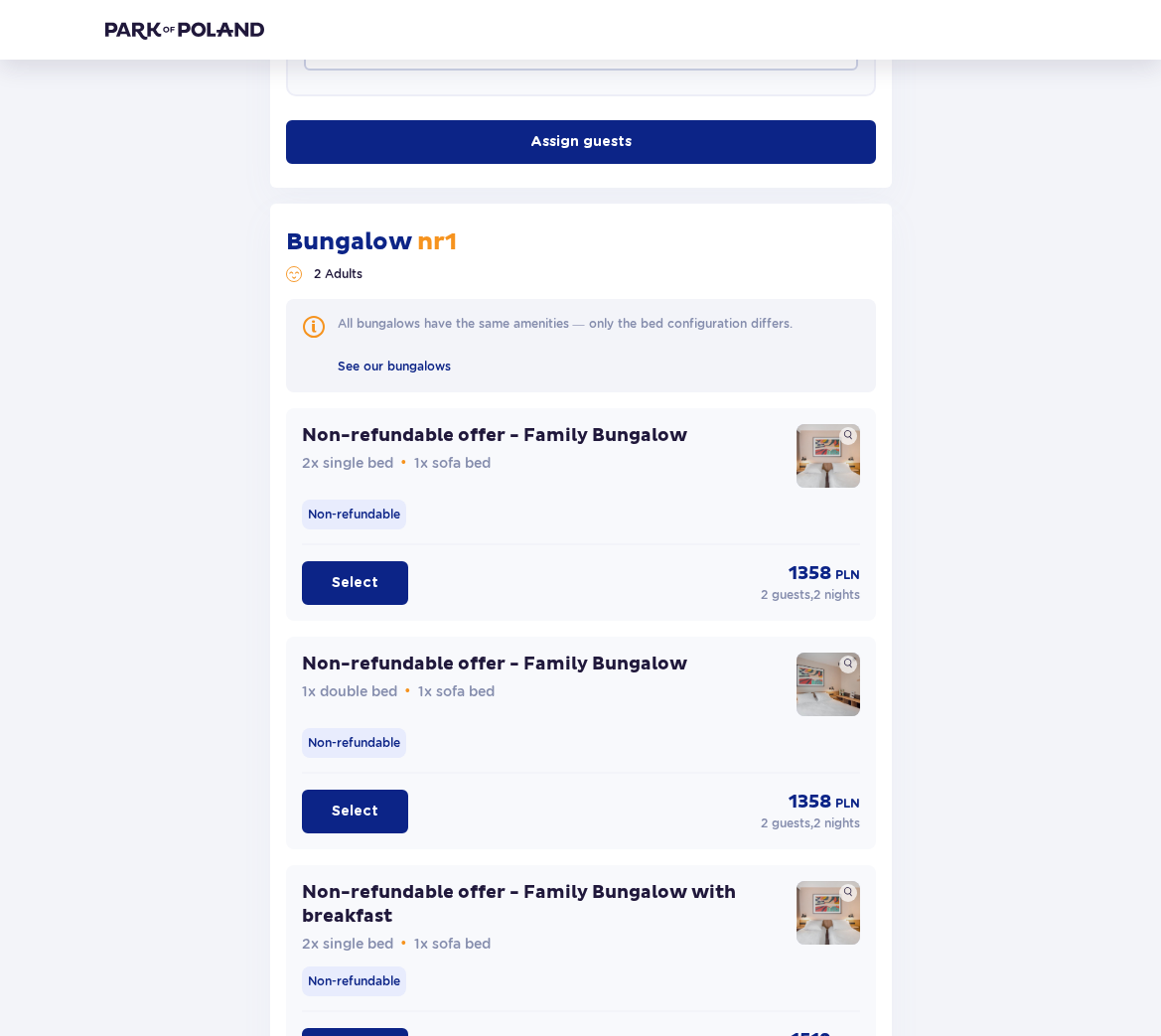 scroll, scrollTop: 1303, scrollLeft: 0, axis: vertical 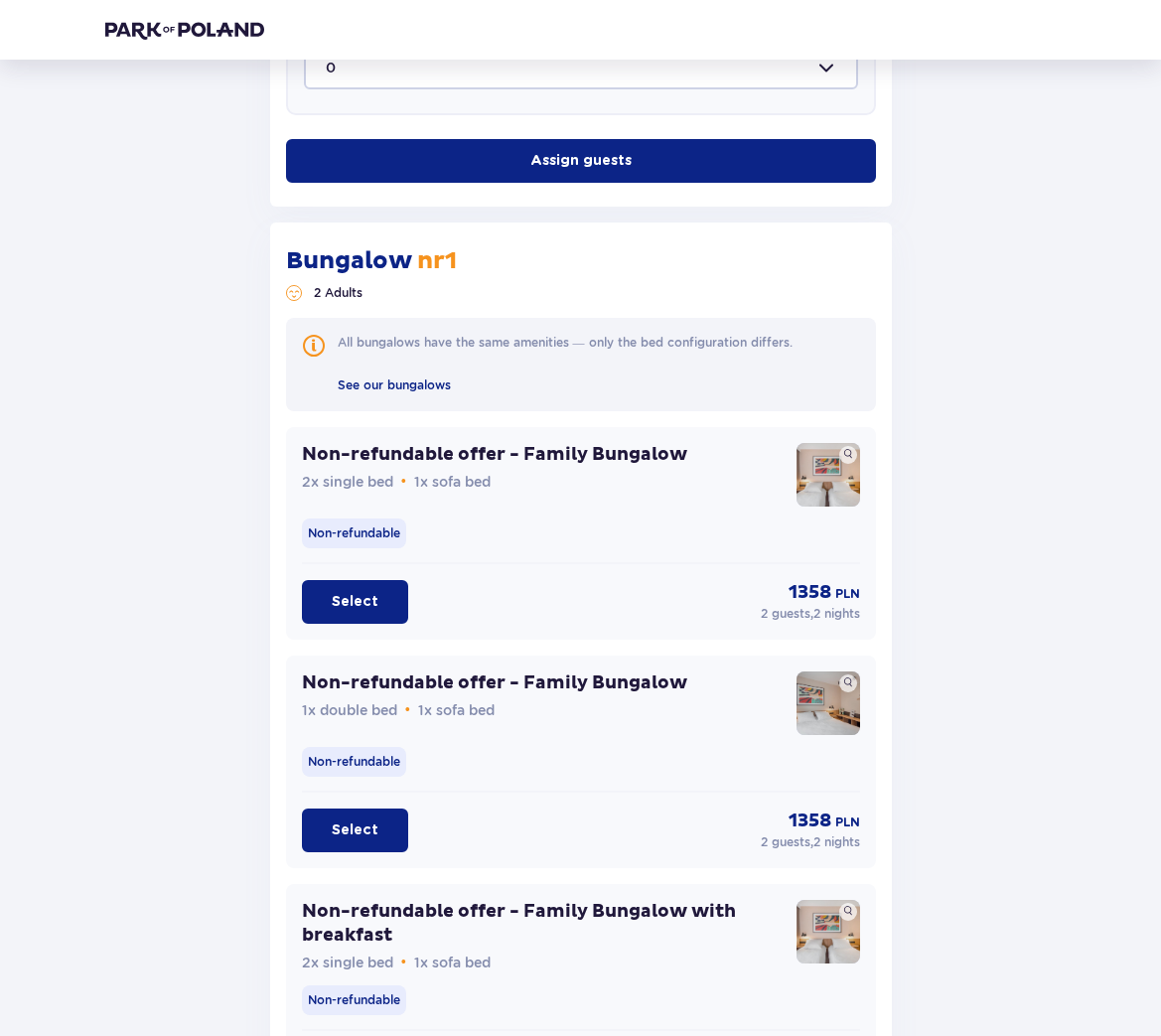 click at bounding box center (828, 475) 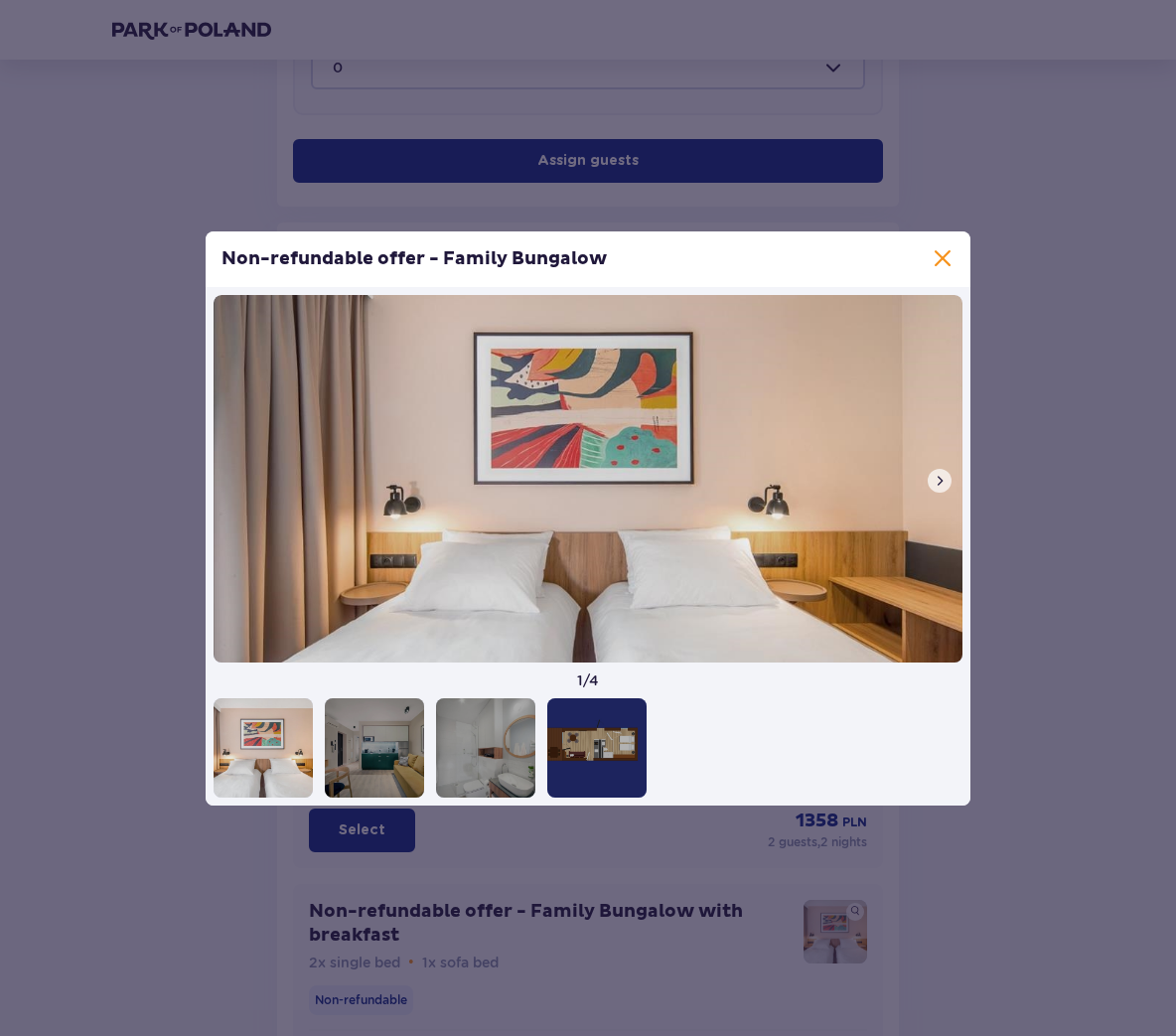 click at bounding box center [940, 481] 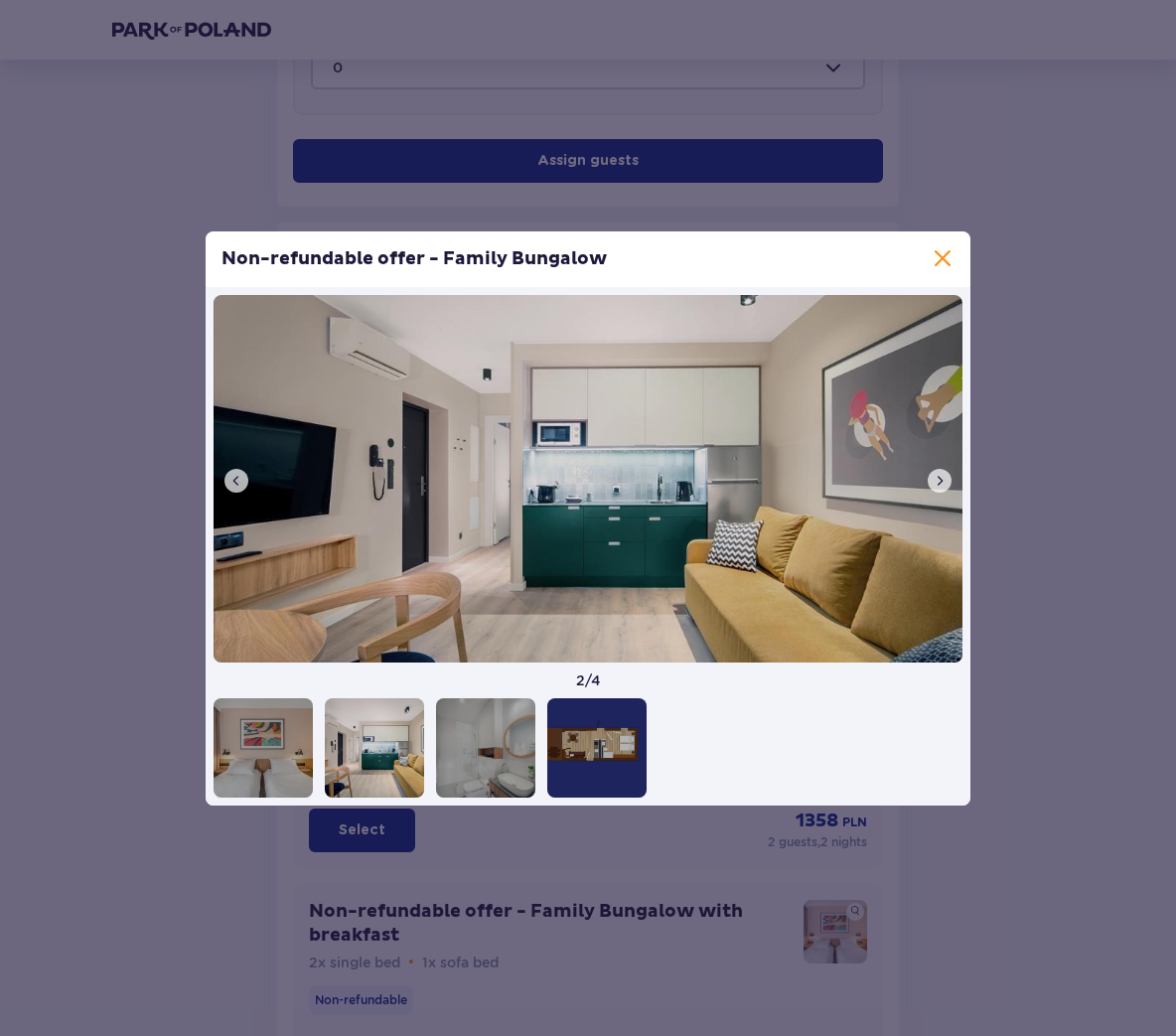 click at bounding box center [940, 481] 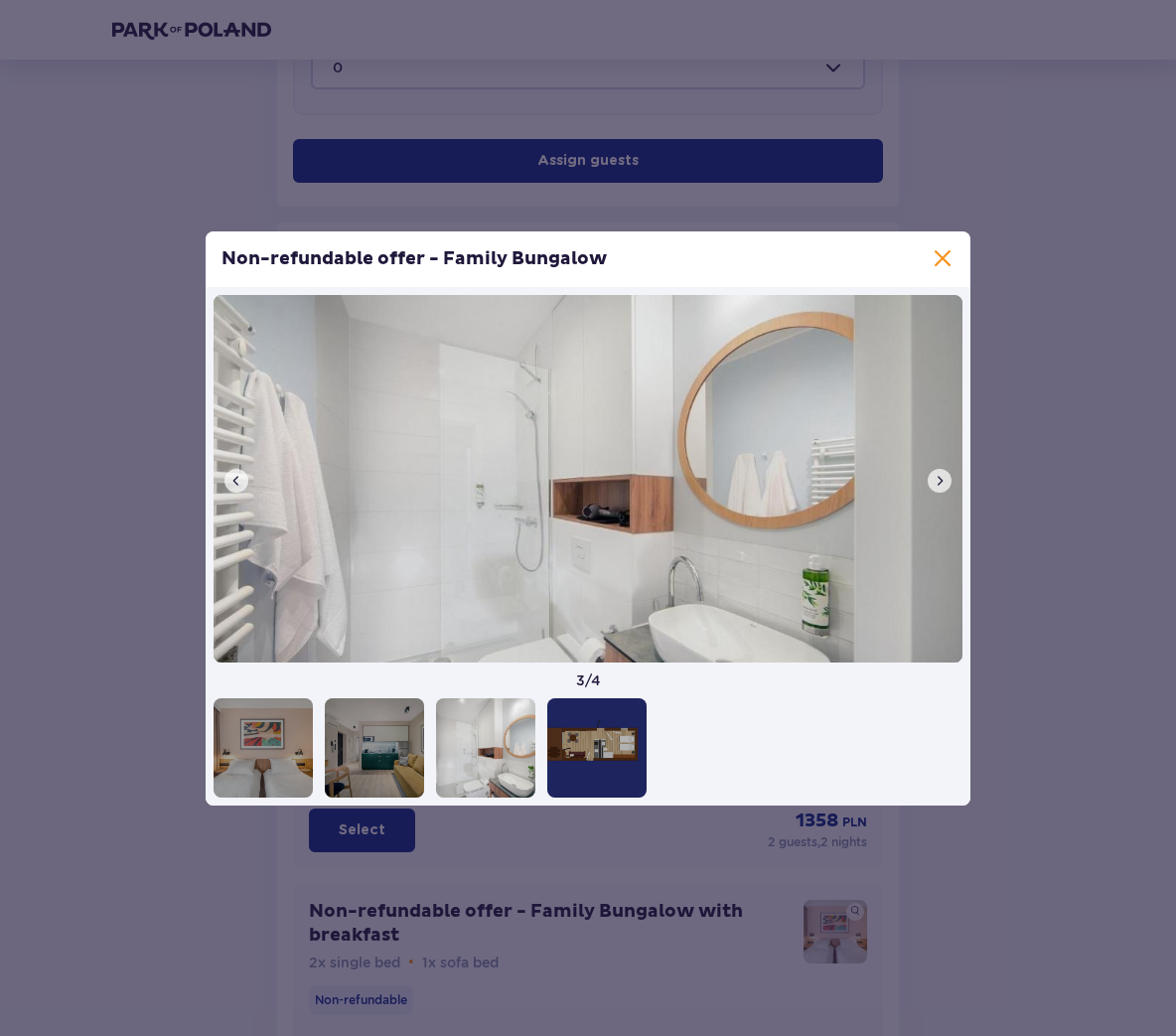 click at bounding box center [940, 481] 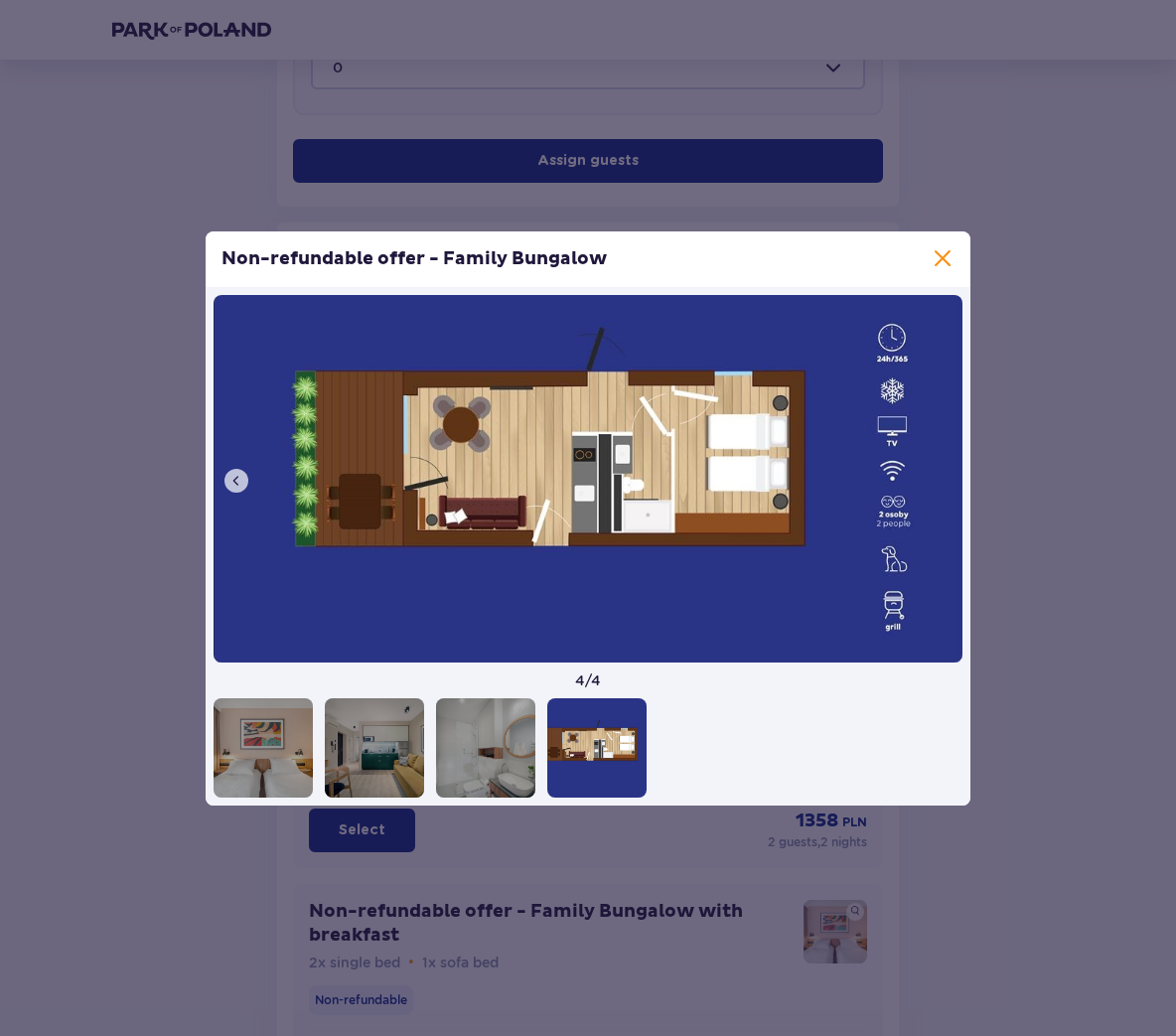 click at bounding box center [943, 259] 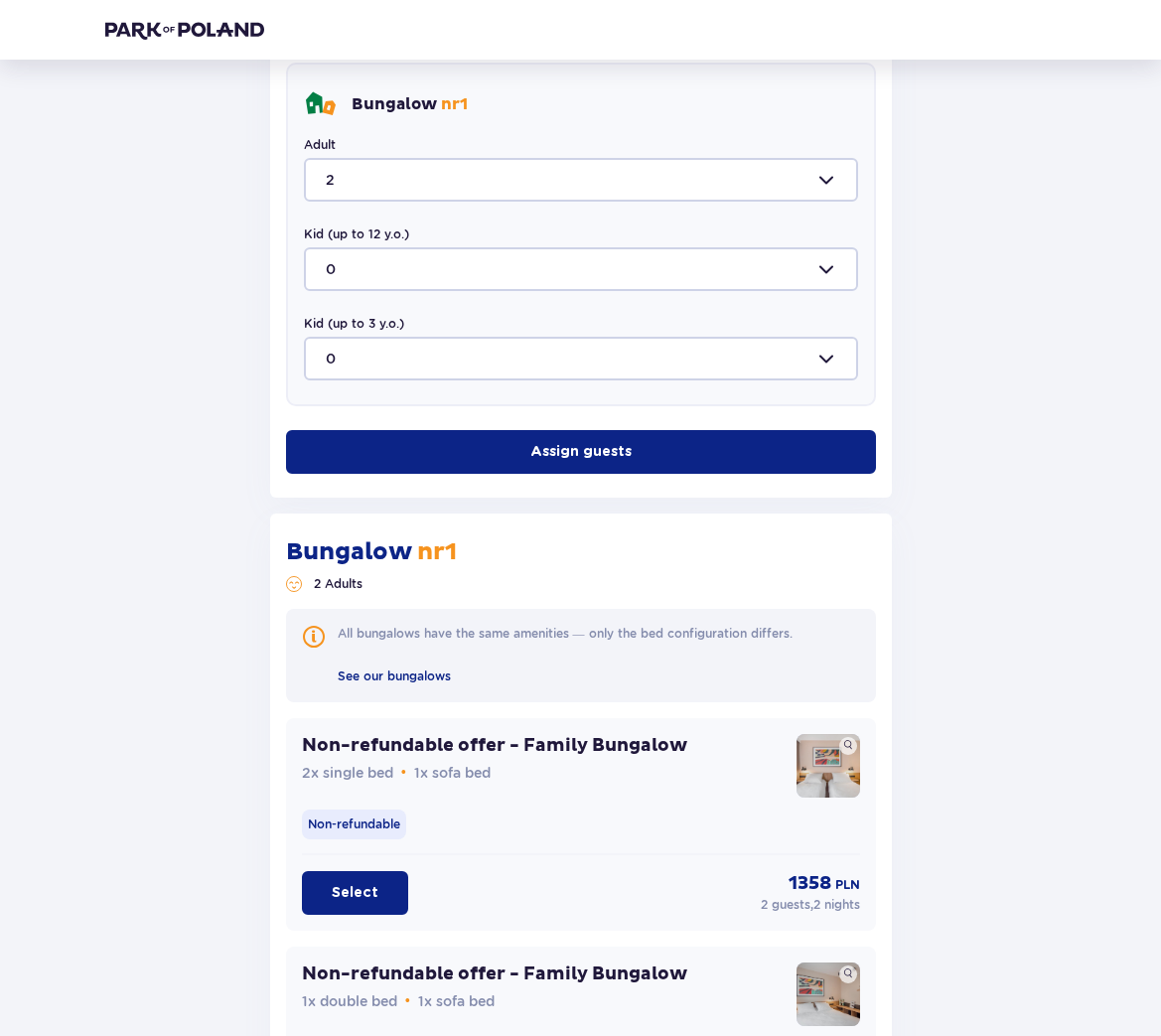 scroll, scrollTop: 1004, scrollLeft: 0, axis: vertical 